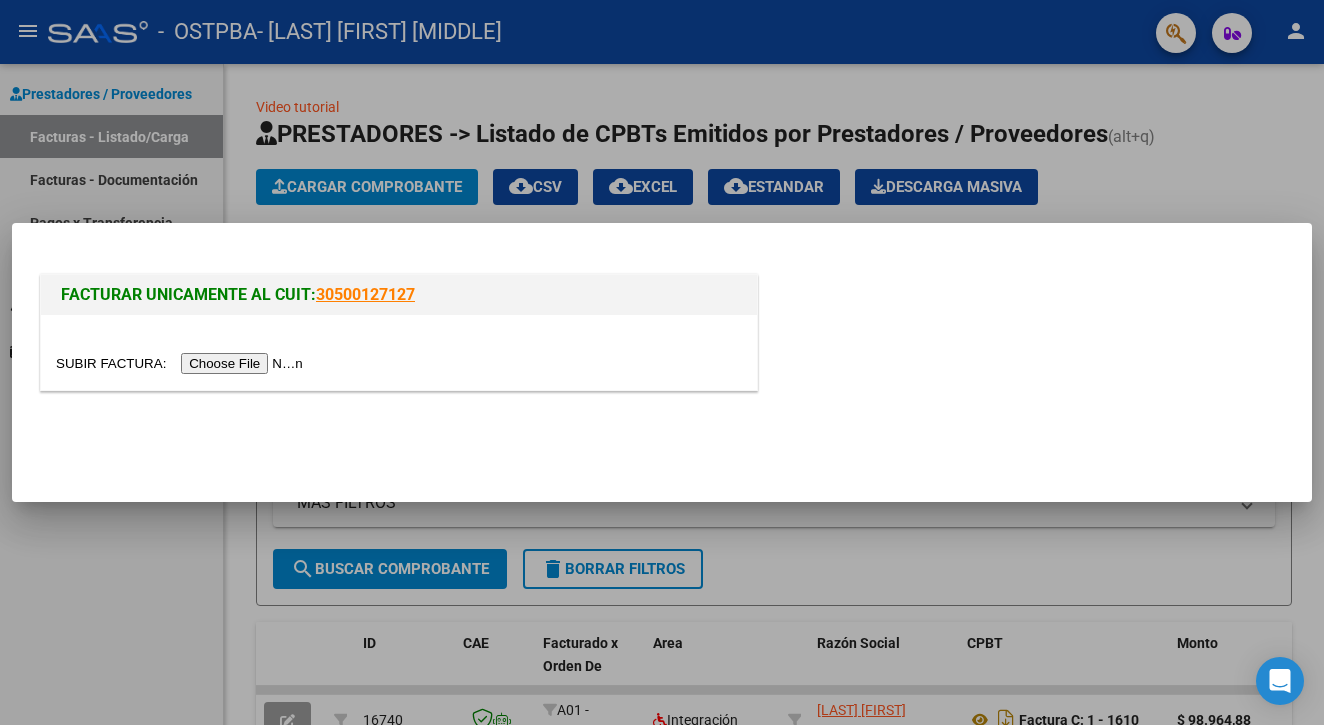 scroll, scrollTop: 0, scrollLeft: 0, axis: both 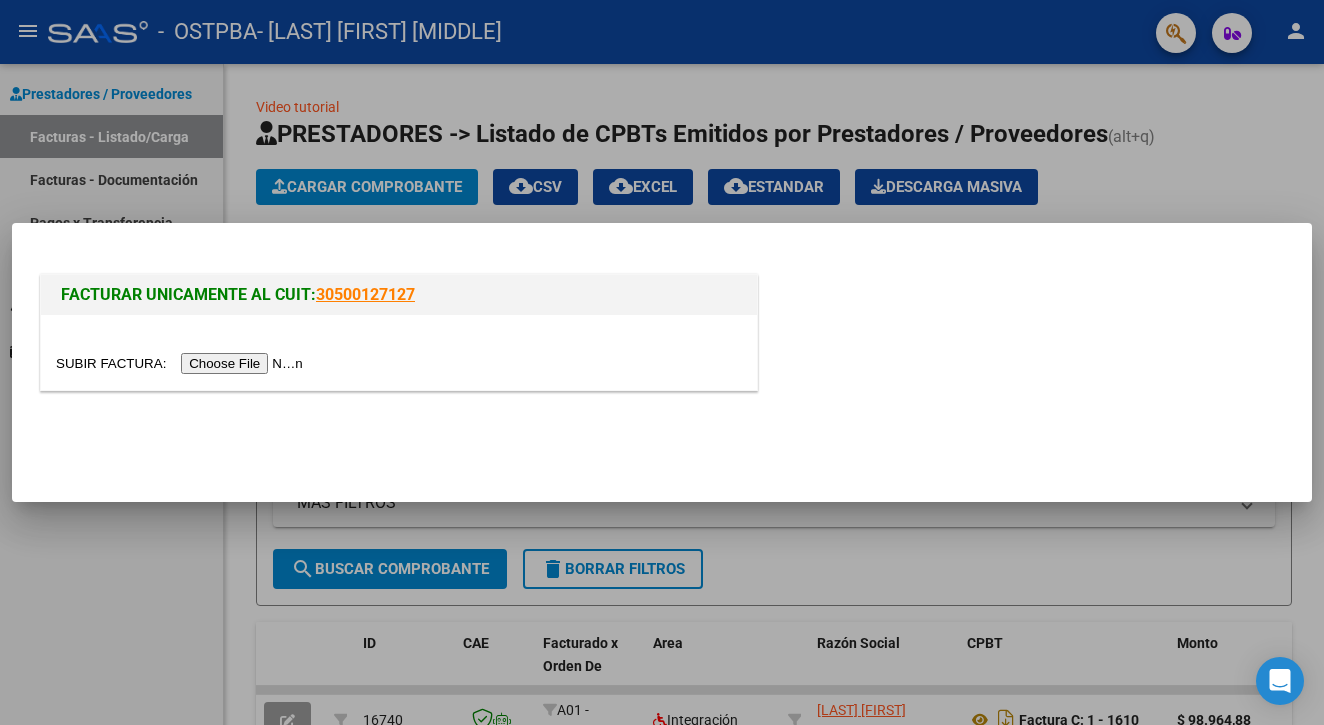 click at bounding box center (182, 363) 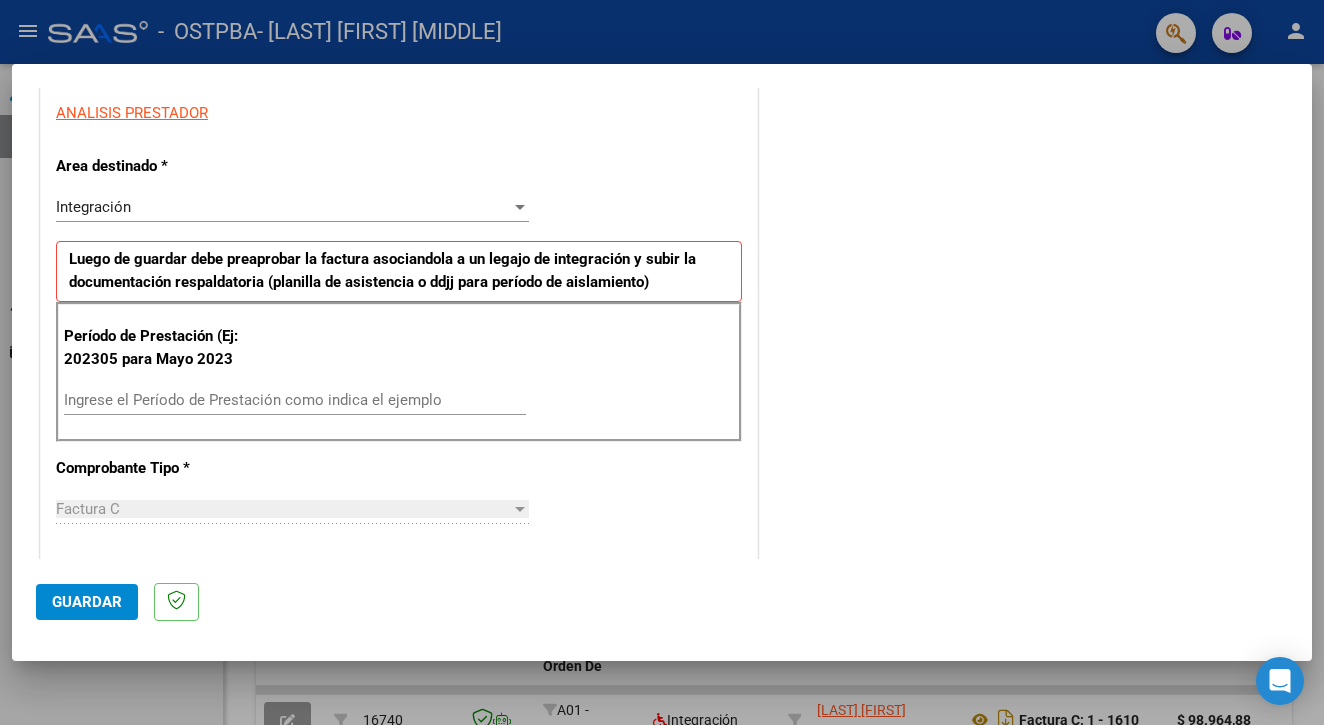 scroll, scrollTop: 371, scrollLeft: 0, axis: vertical 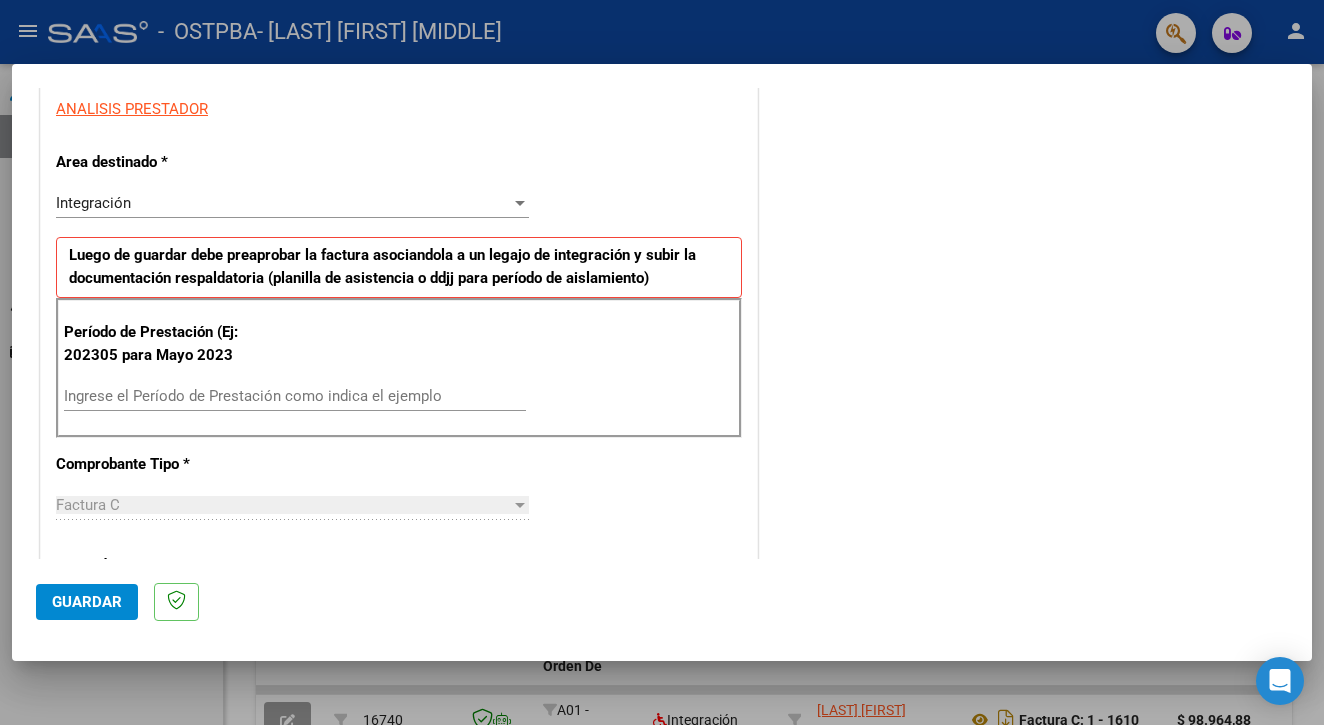 click on "Ingrese el Período de Prestación como indica el ejemplo" at bounding box center (295, 396) 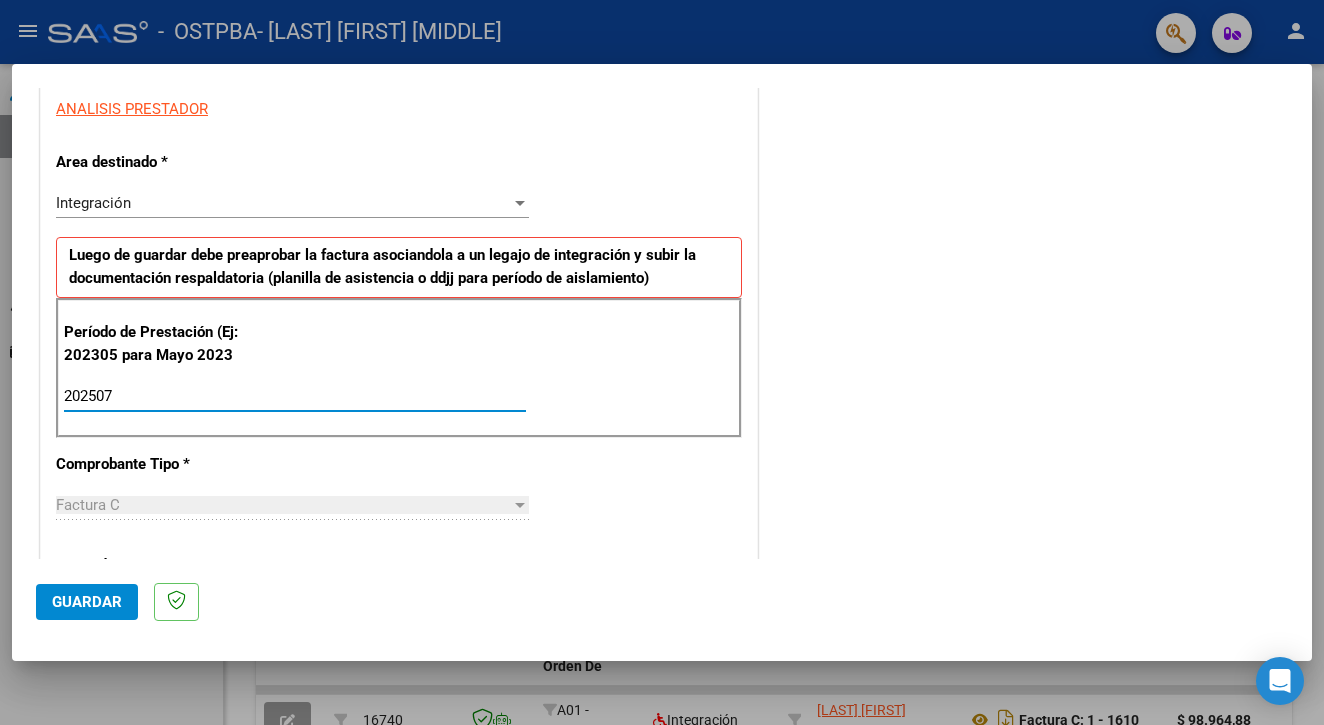 type on "202507" 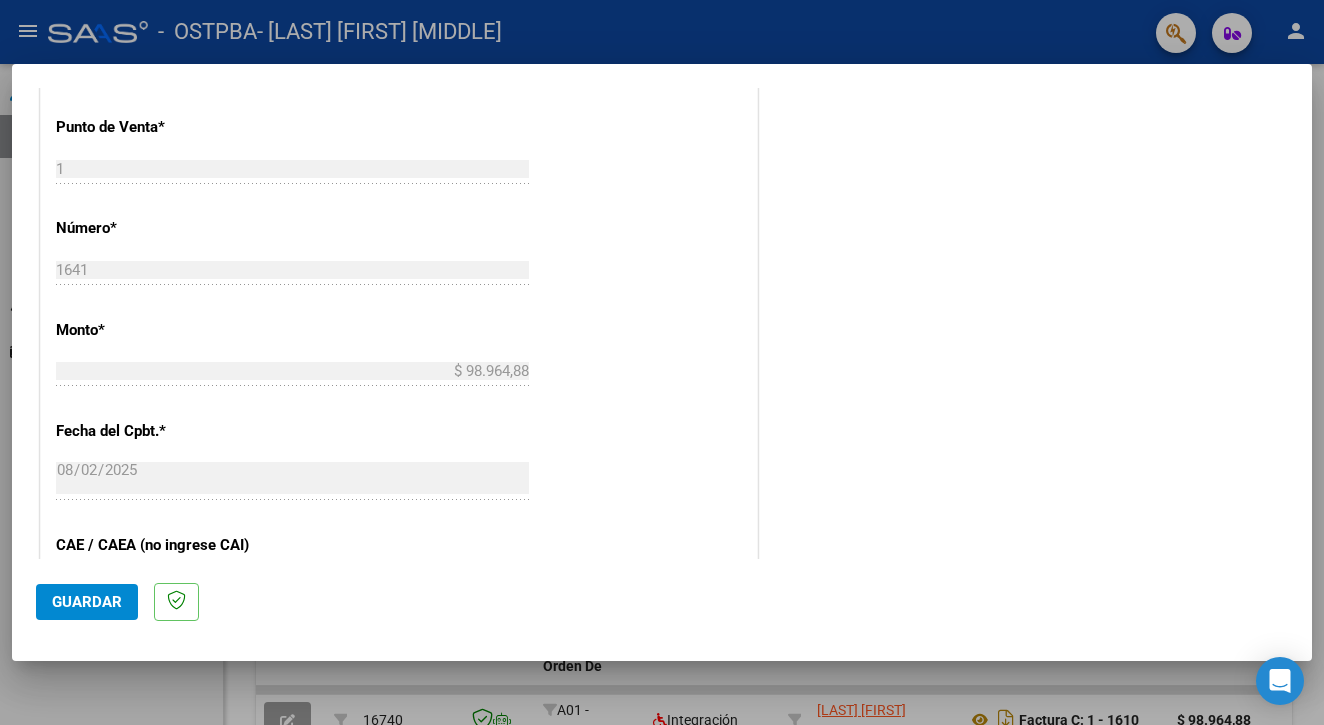 scroll, scrollTop: 872, scrollLeft: 0, axis: vertical 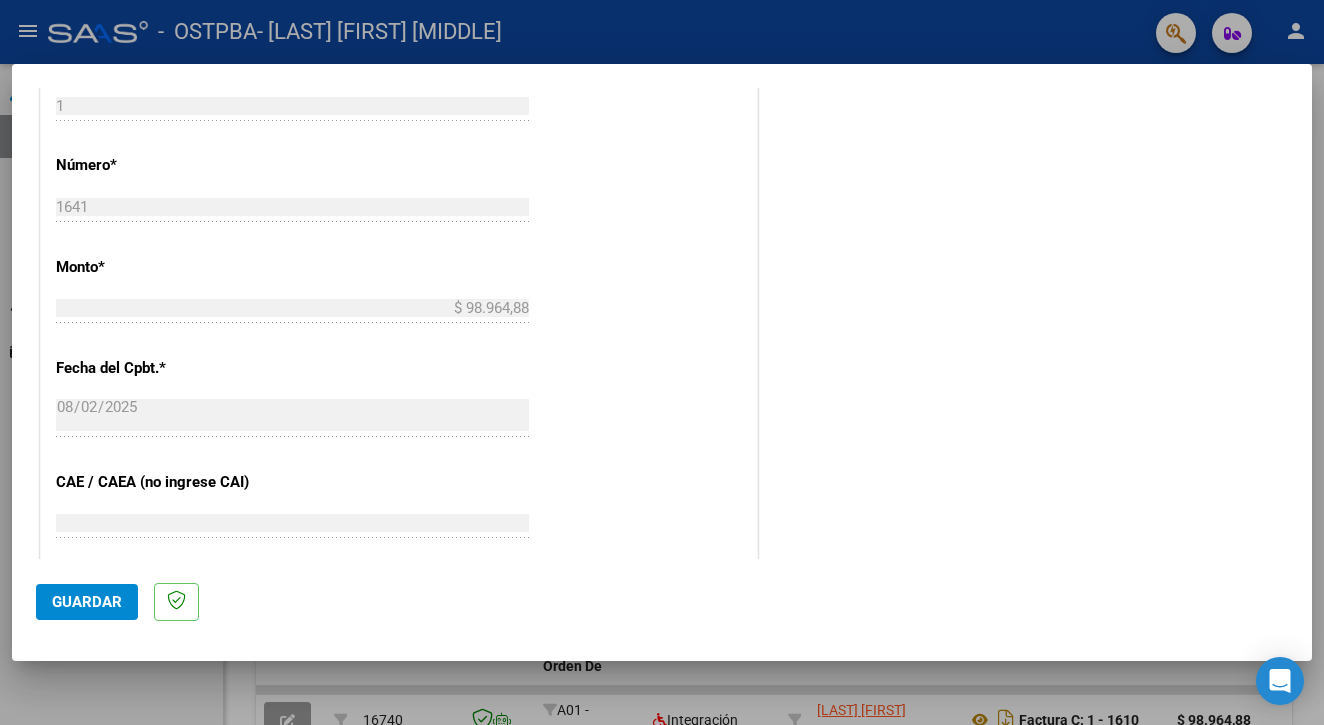 click on "Guardar" 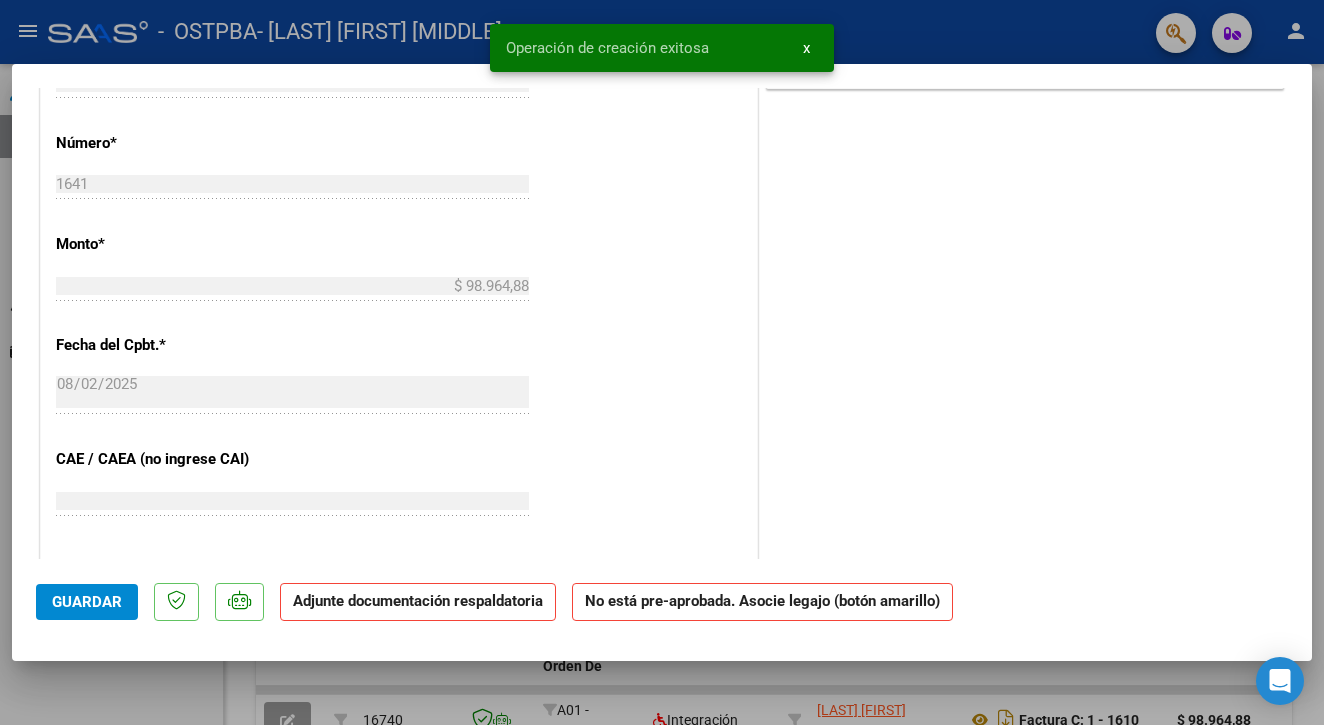 scroll, scrollTop: 0, scrollLeft: 0, axis: both 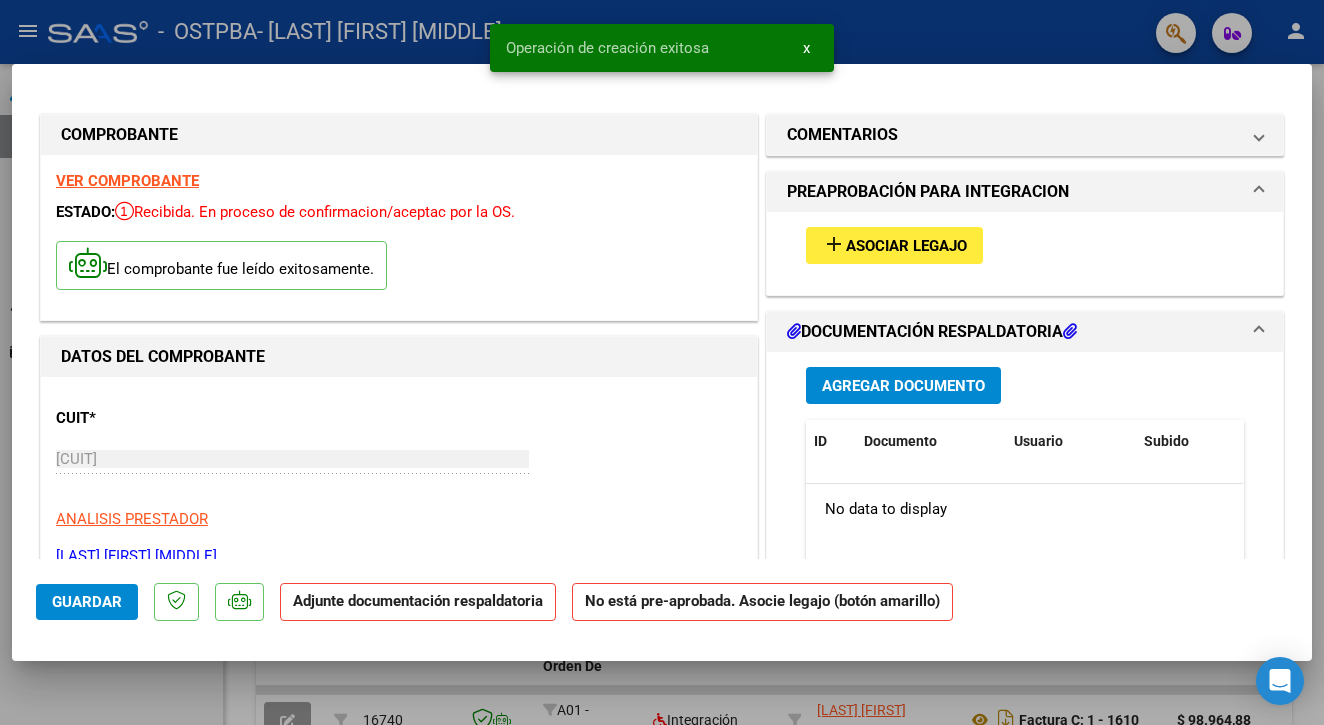 click on "add Asociar Legajo" at bounding box center [894, 245] 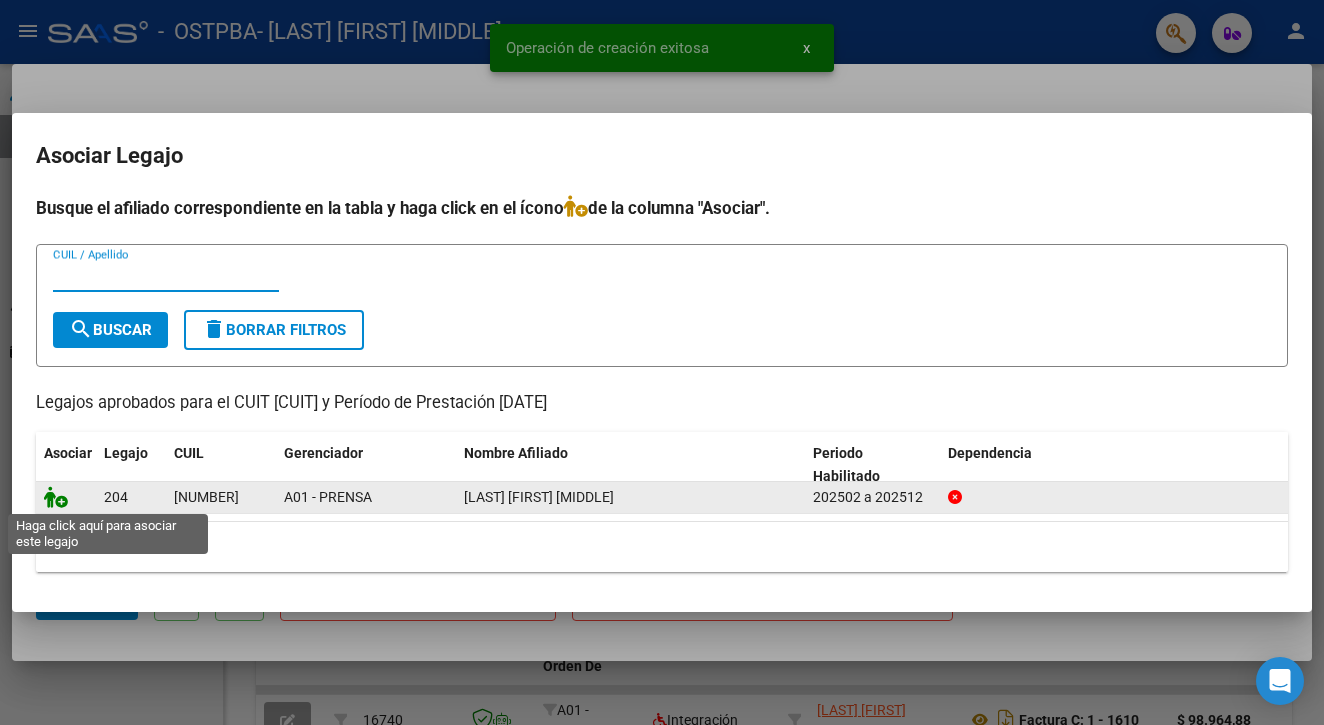 click 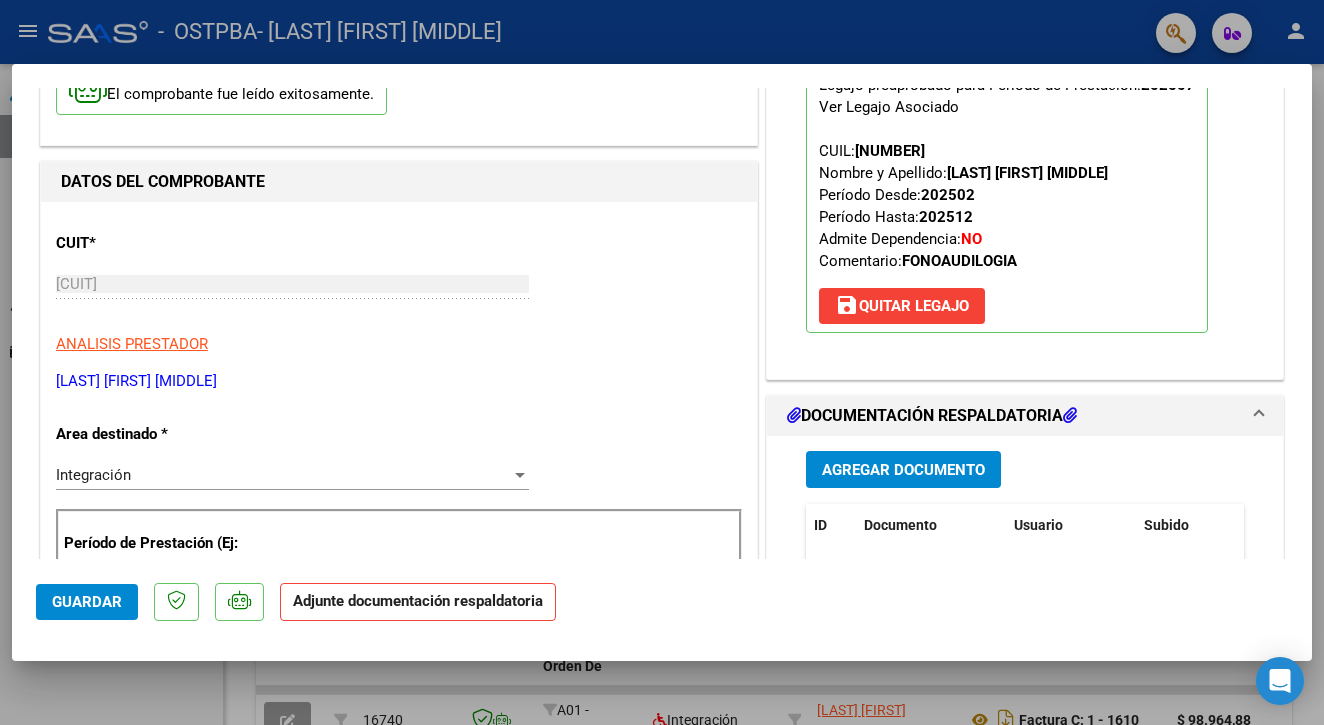 scroll, scrollTop: 261, scrollLeft: 0, axis: vertical 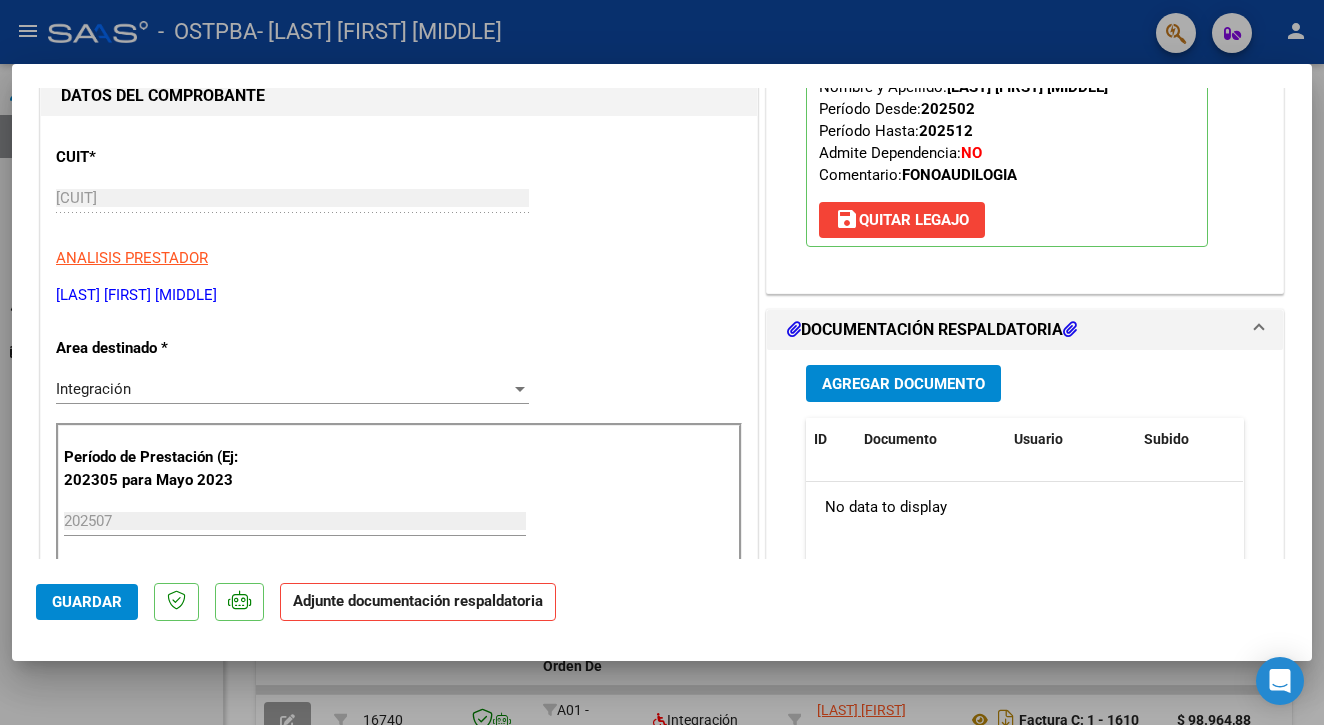 click on "Agregar Documento" at bounding box center [903, 384] 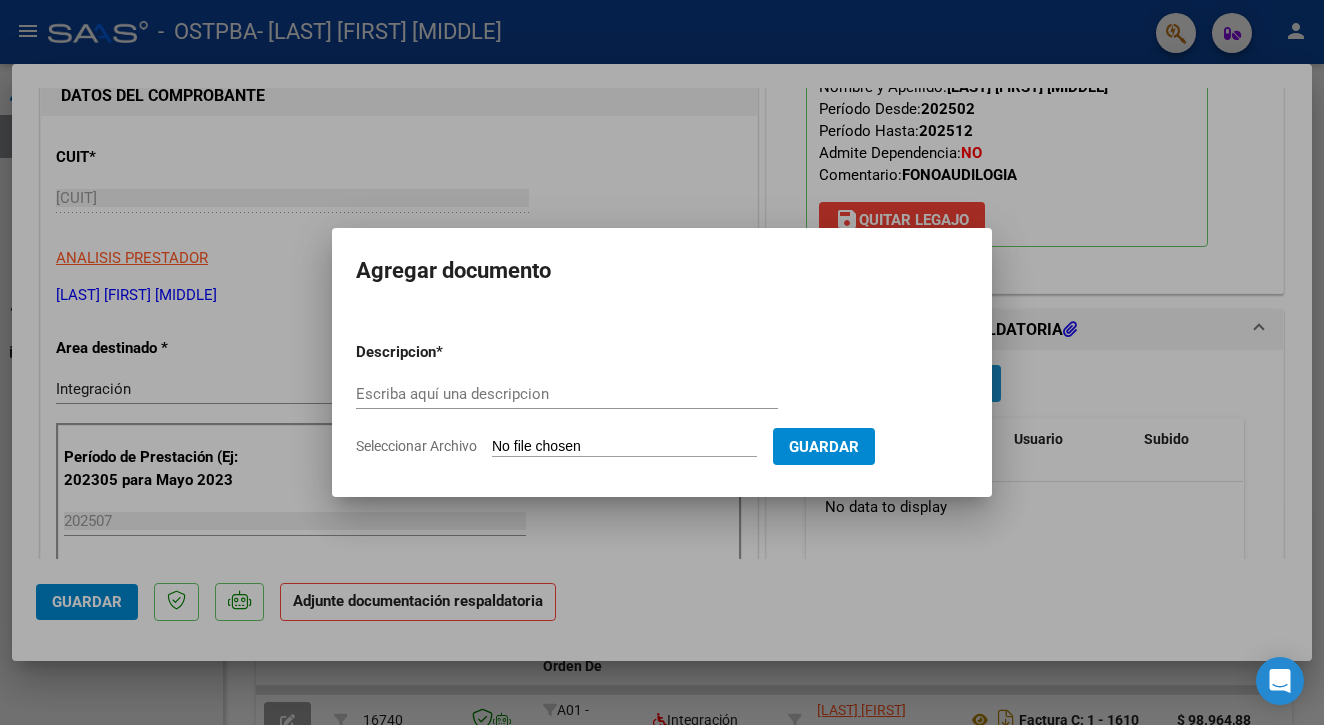 click on "Descripcion  *   Escriba aquí una descripcion  Seleccionar Archivo Guardar" at bounding box center [662, 399] 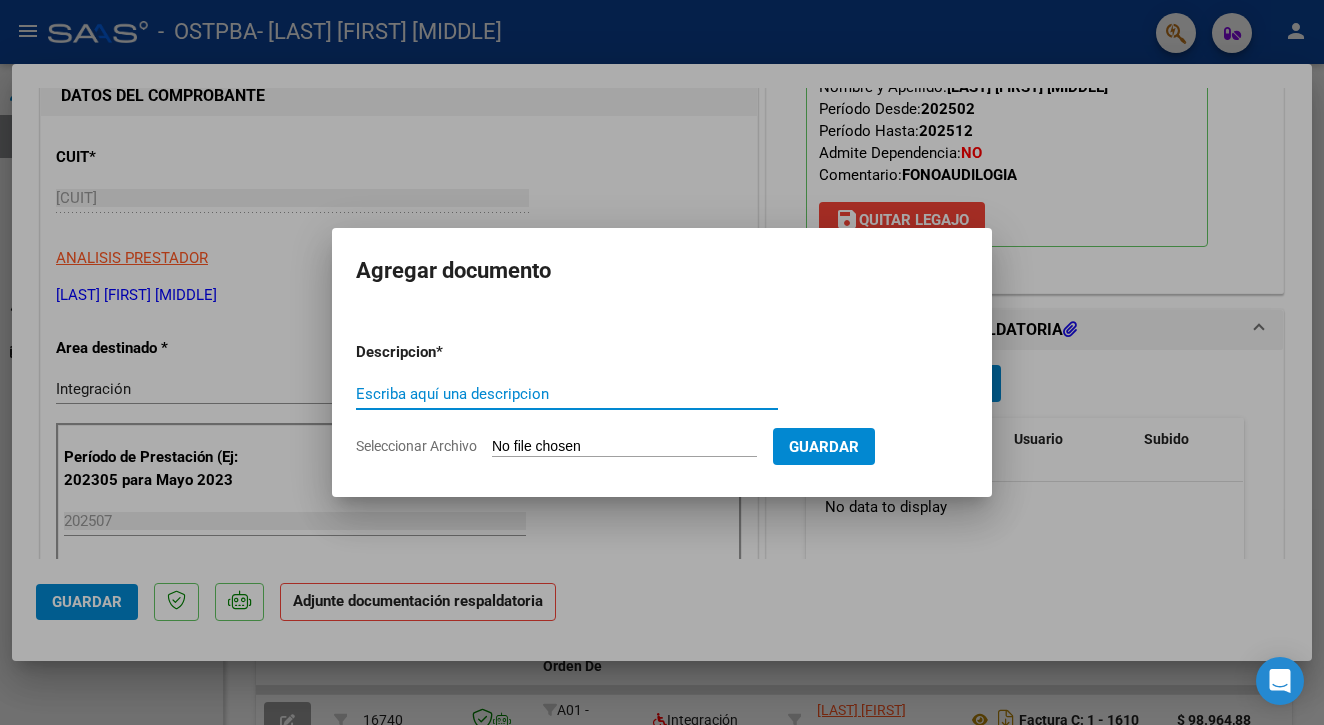 click on "Escriba aquí una descripcion" at bounding box center [567, 394] 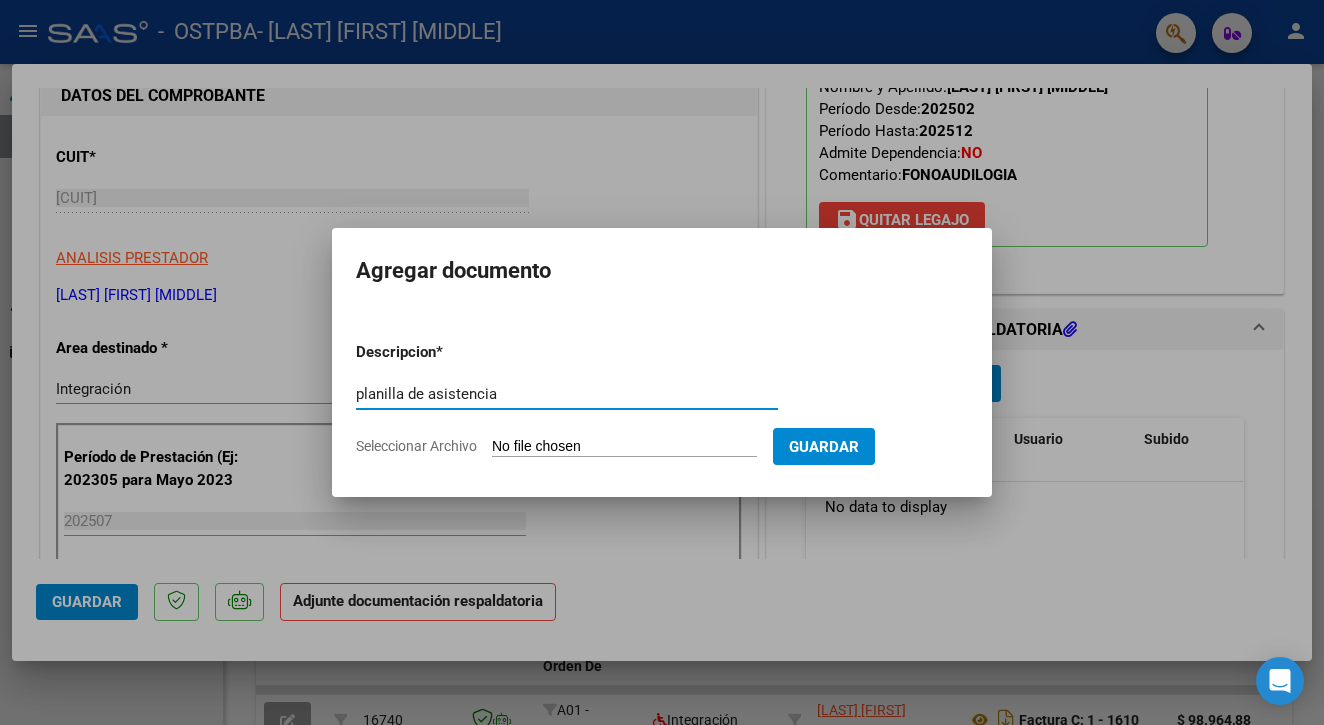 type on "planilla de asistencia" 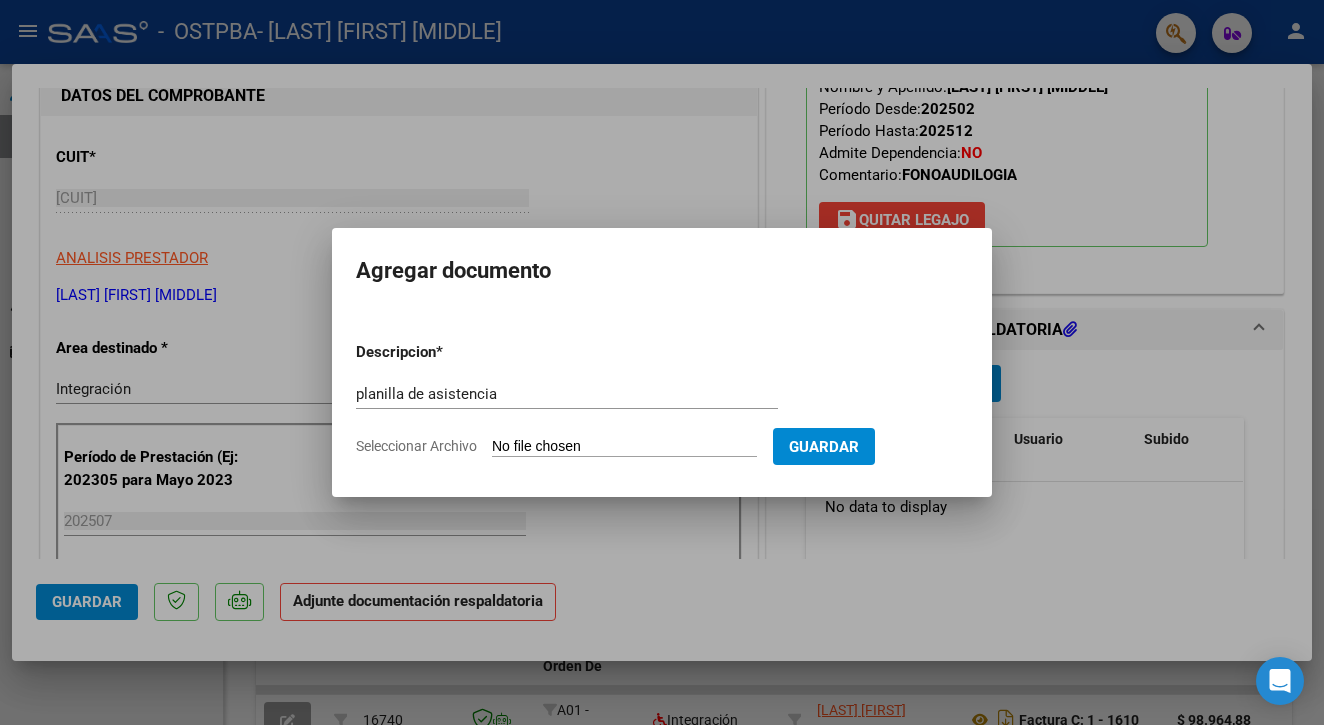 type on "C:\fakepath\[LAST] ASISTENCIA .pdf" 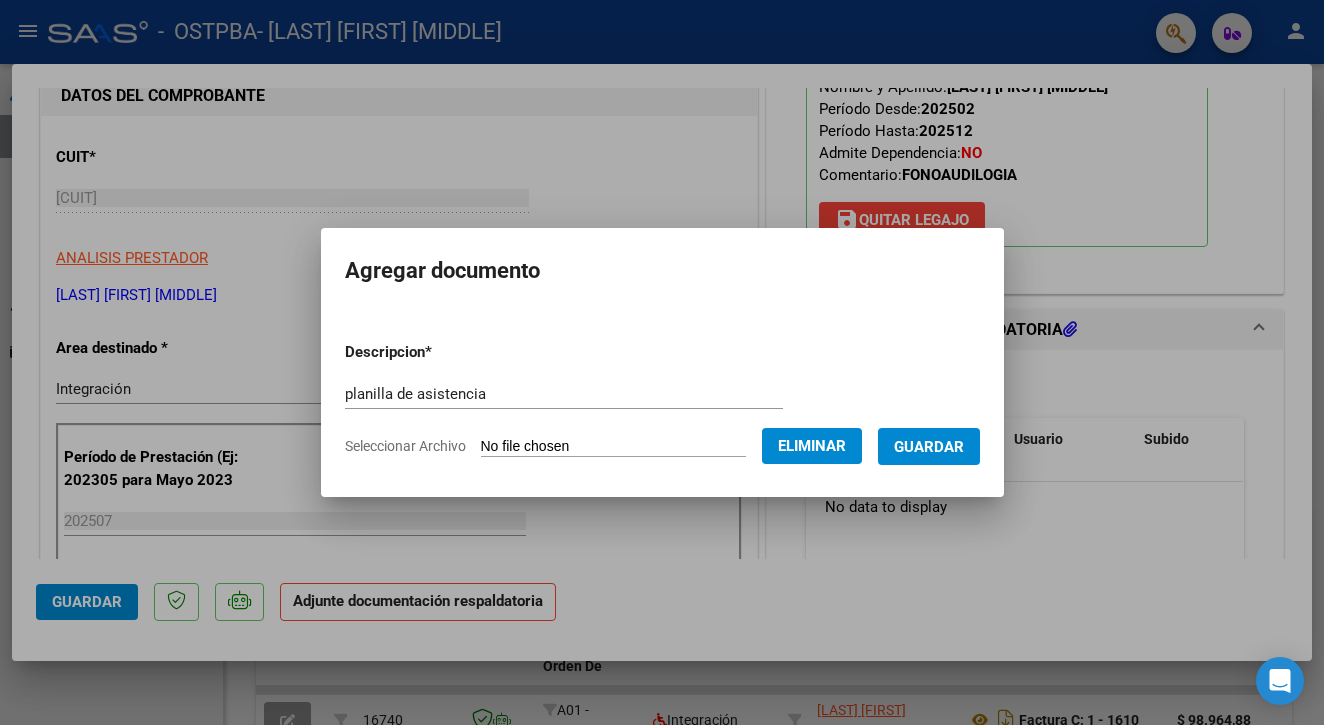 click on "Guardar" at bounding box center [929, 447] 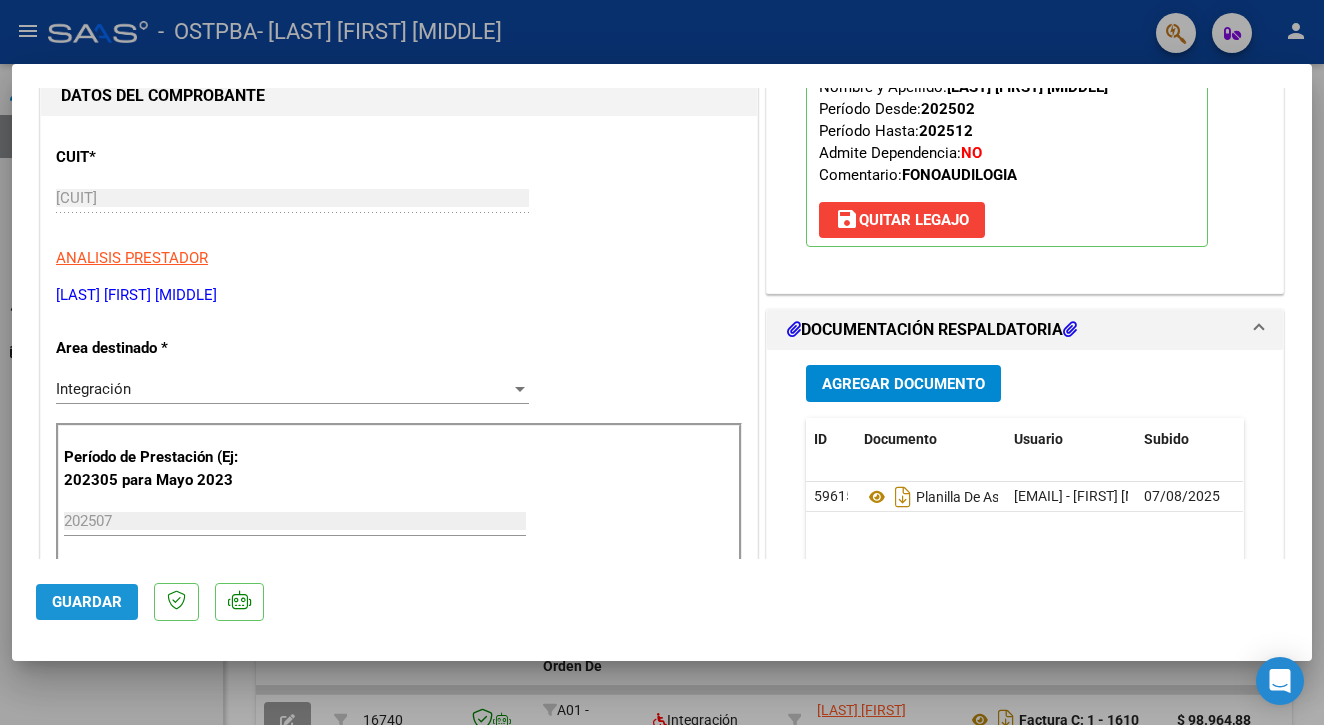 click on "Guardar" 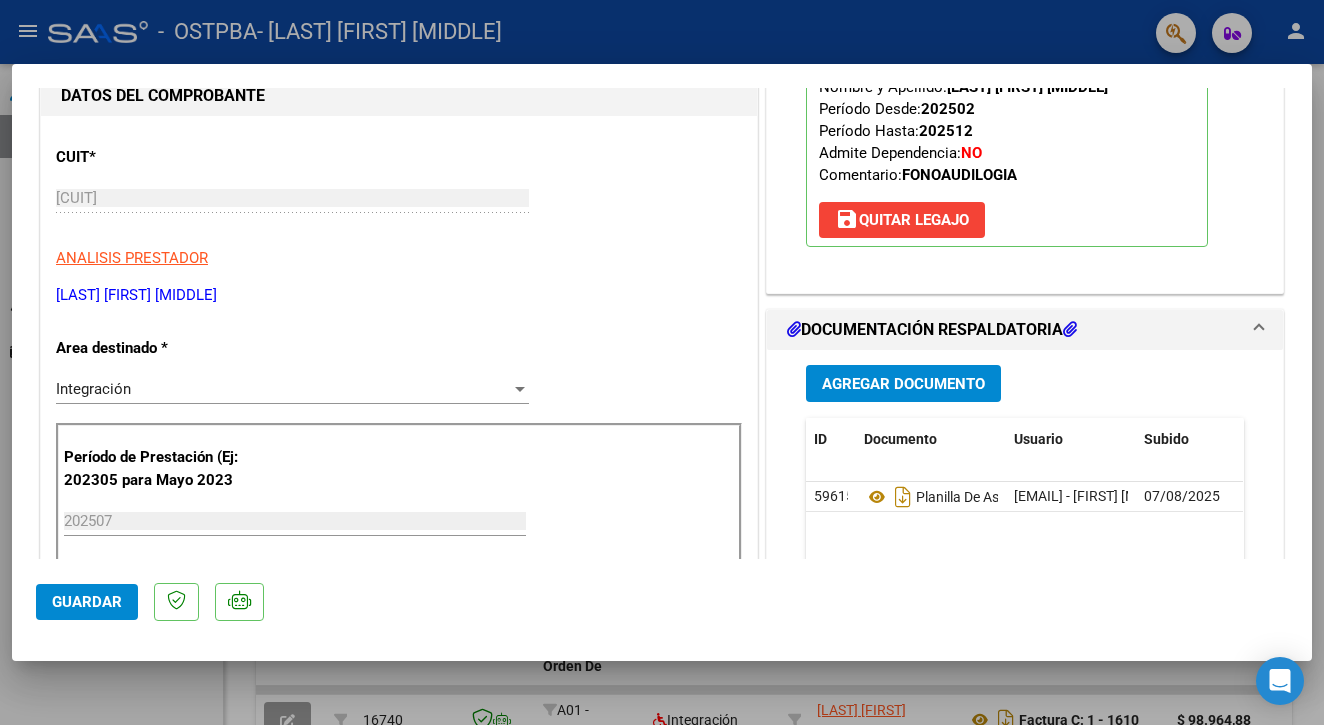 click on "Guardar" 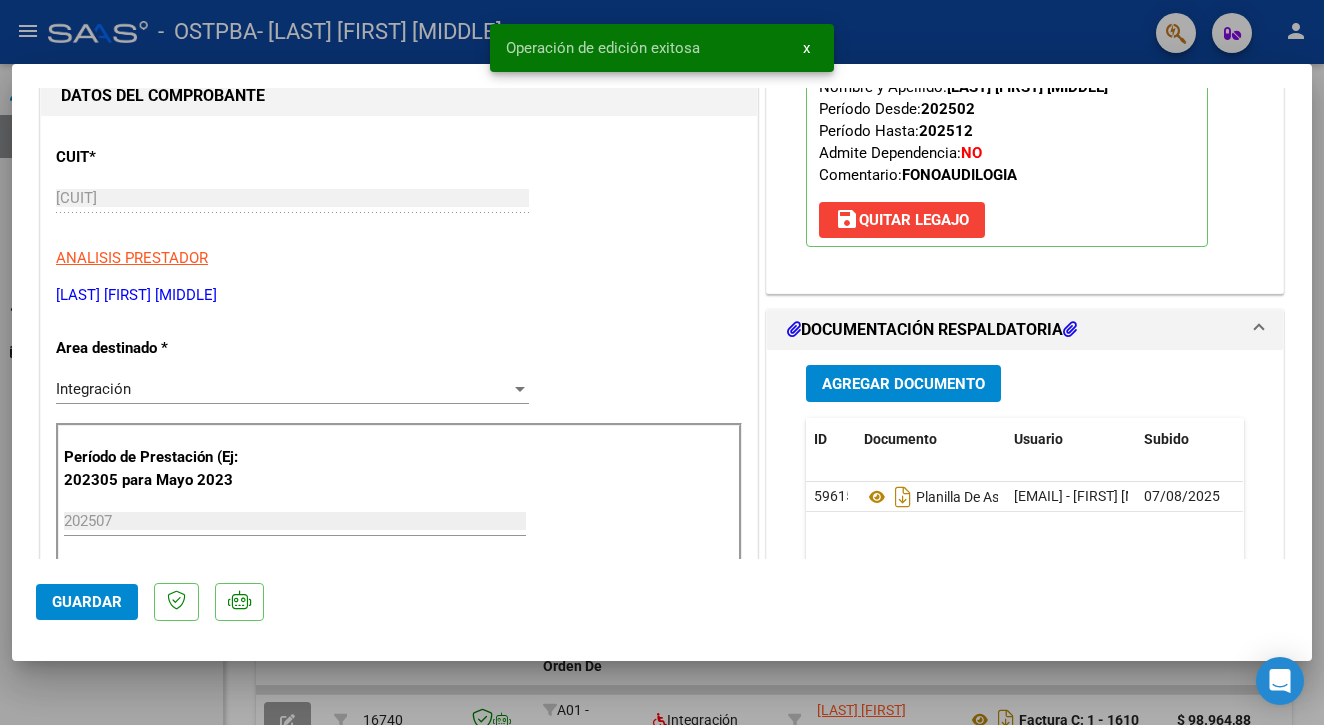 scroll, scrollTop: 0, scrollLeft: 0, axis: both 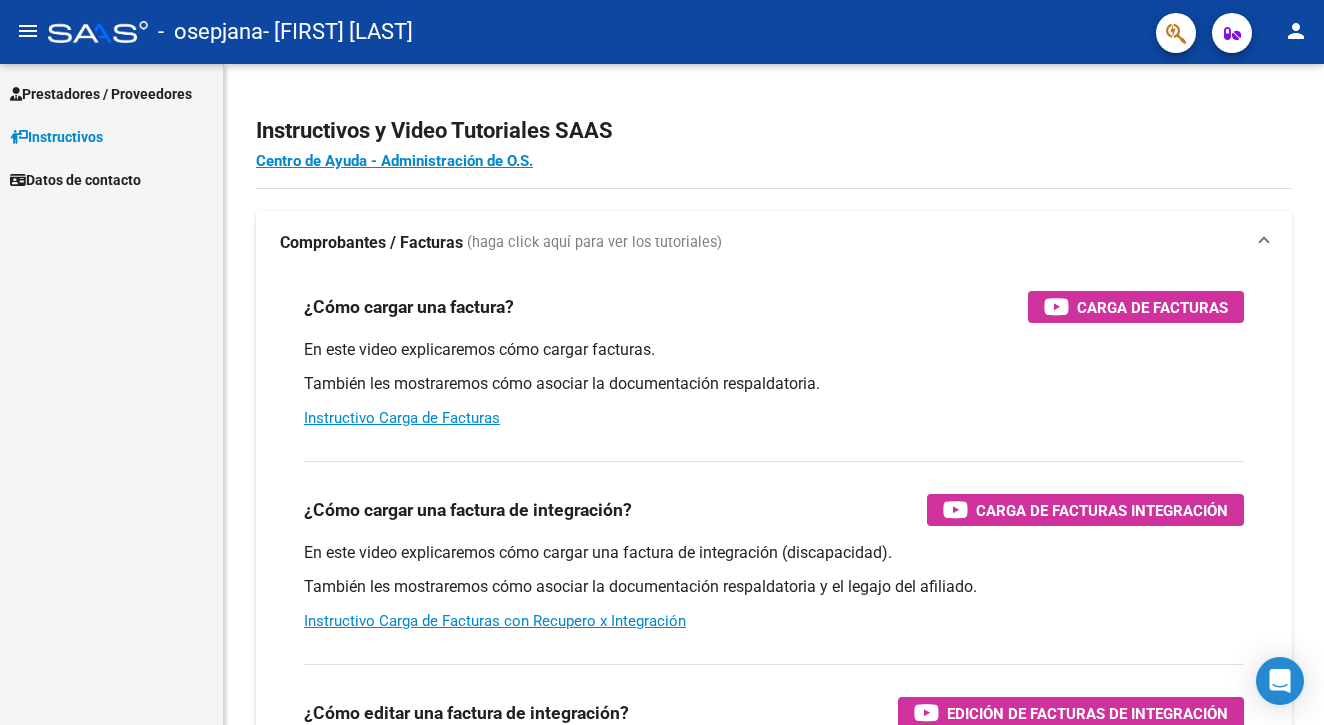 click on "Prestadores / Proveedores" at bounding box center (101, 94) 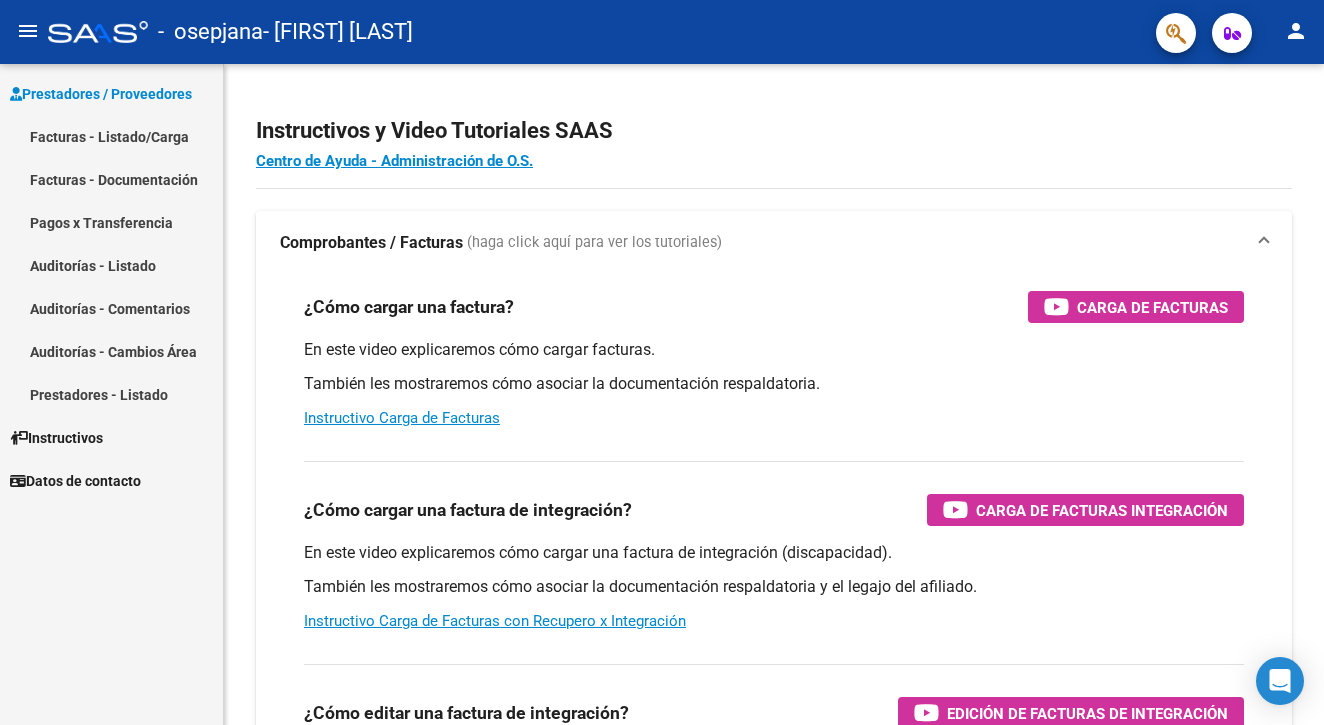 click on "Facturas - Listado/Carga" at bounding box center [111, 136] 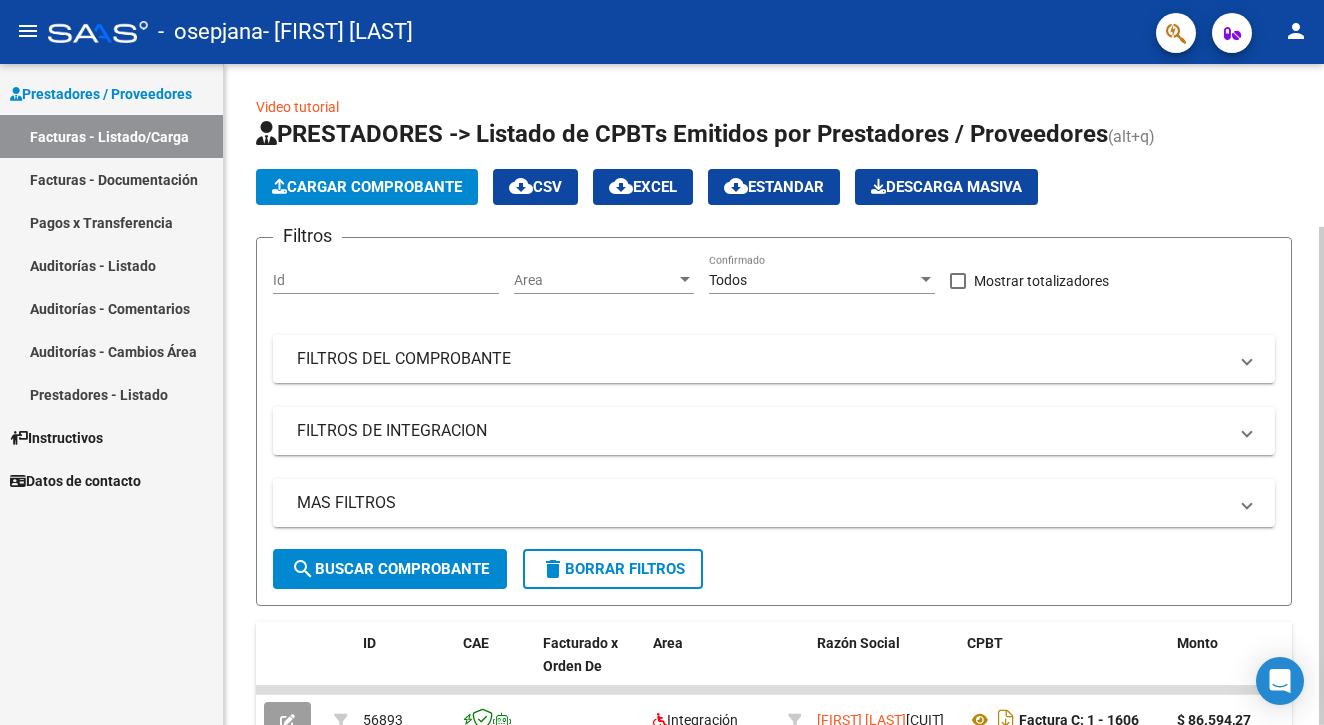 click on "Cargar Comprobante" 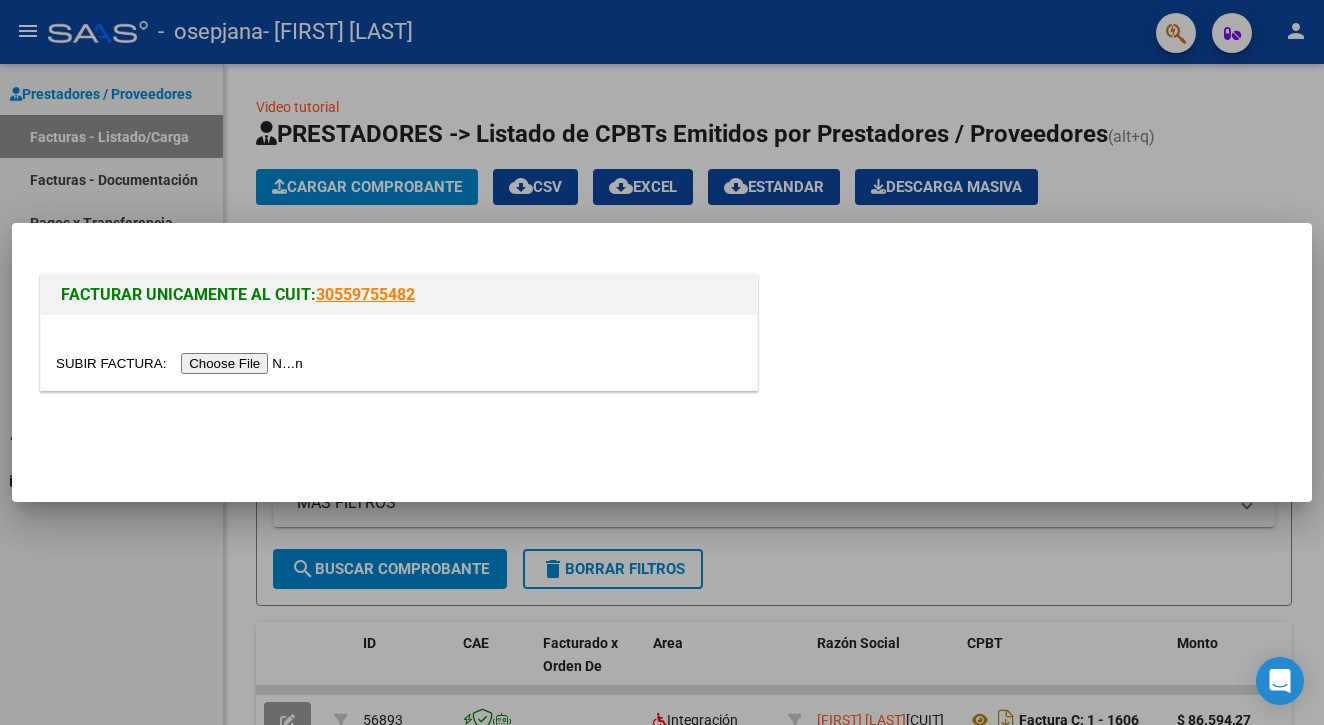 click at bounding box center [182, 363] 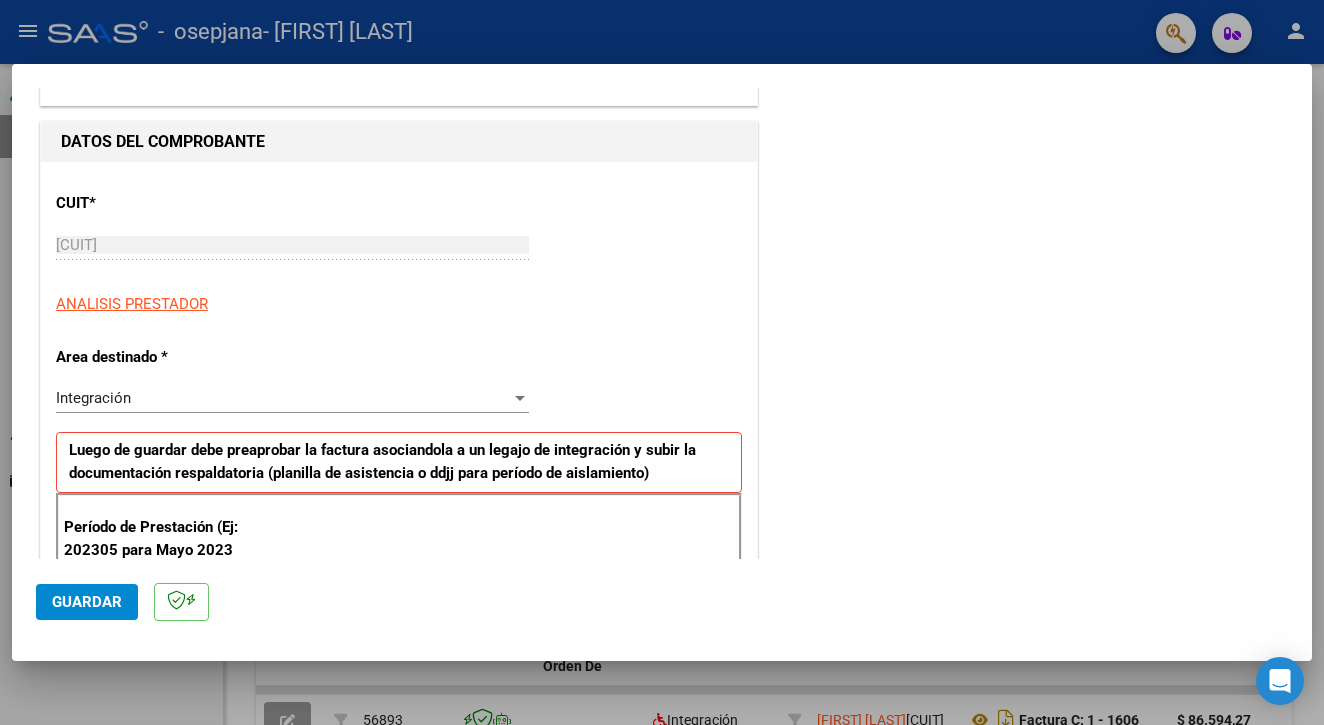 scroll, scrollTop: 252, scrollLeft: 0, axis: vertical 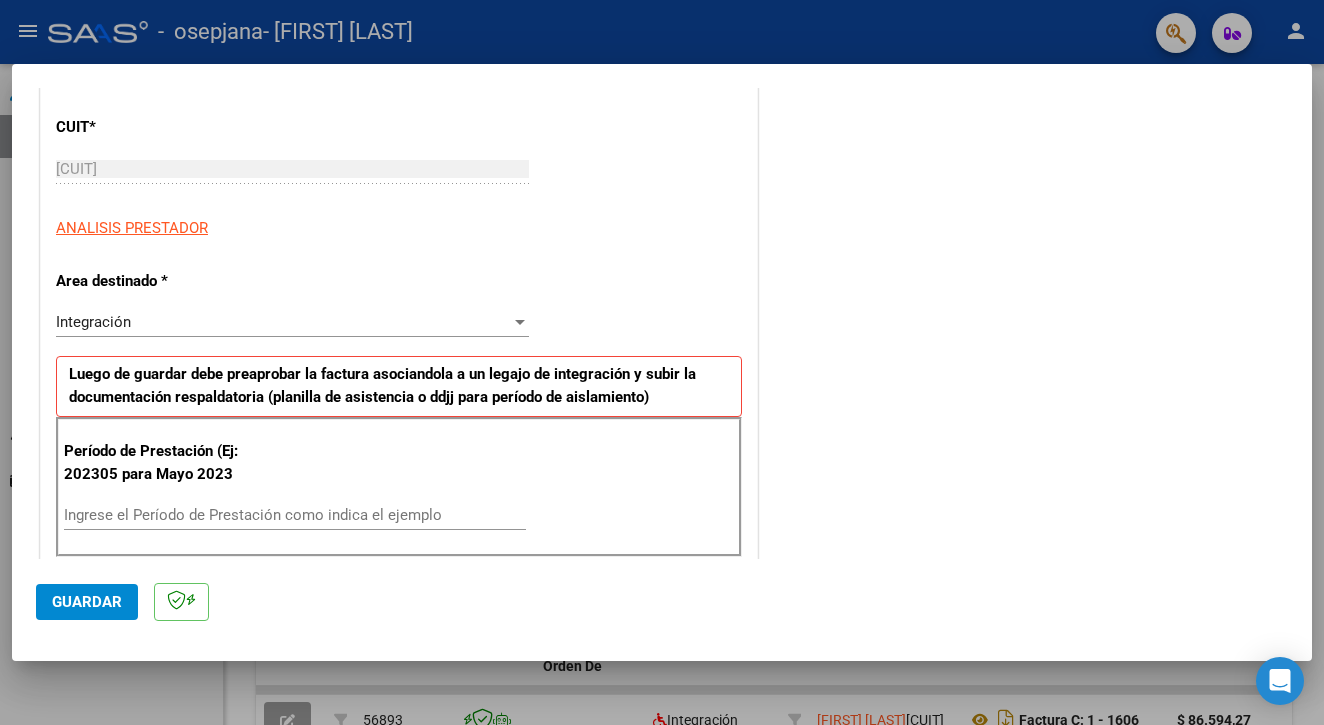 click on "Ingrese el Período de Prestación como indica el ejemplo" at bounding box center [295, 515] 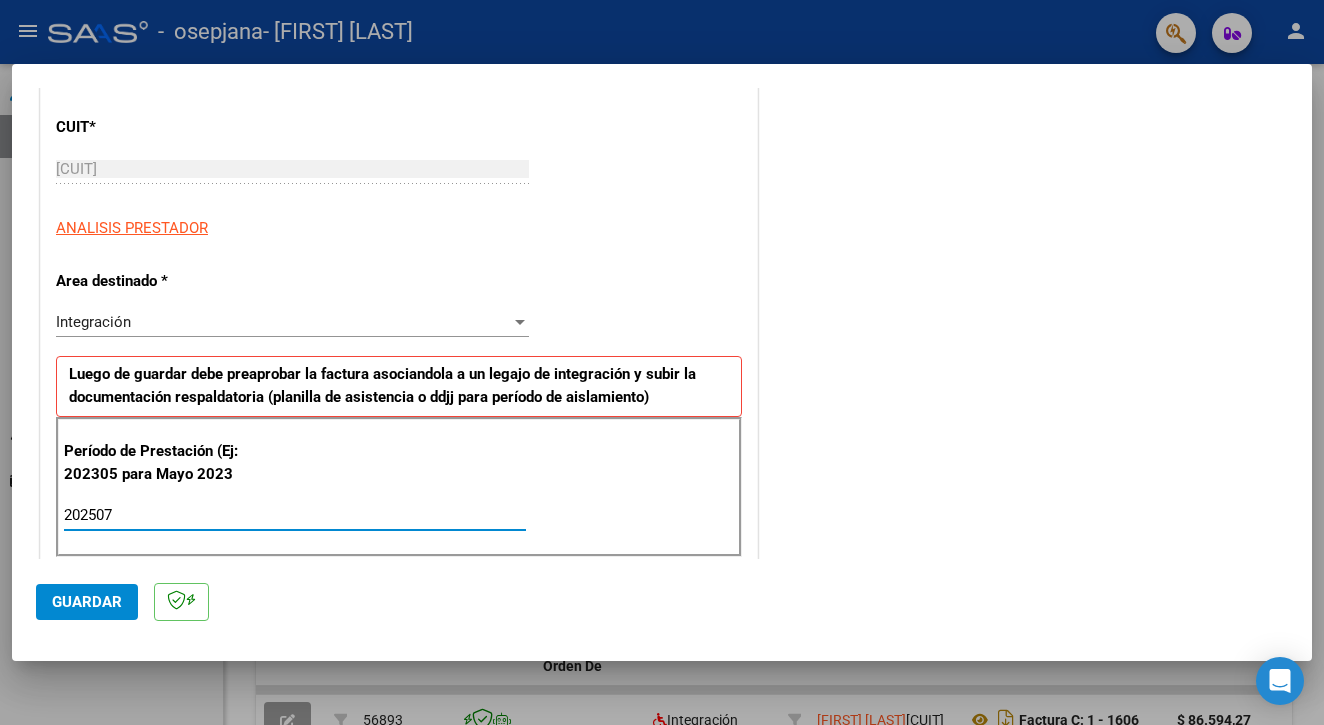 type on "202507" 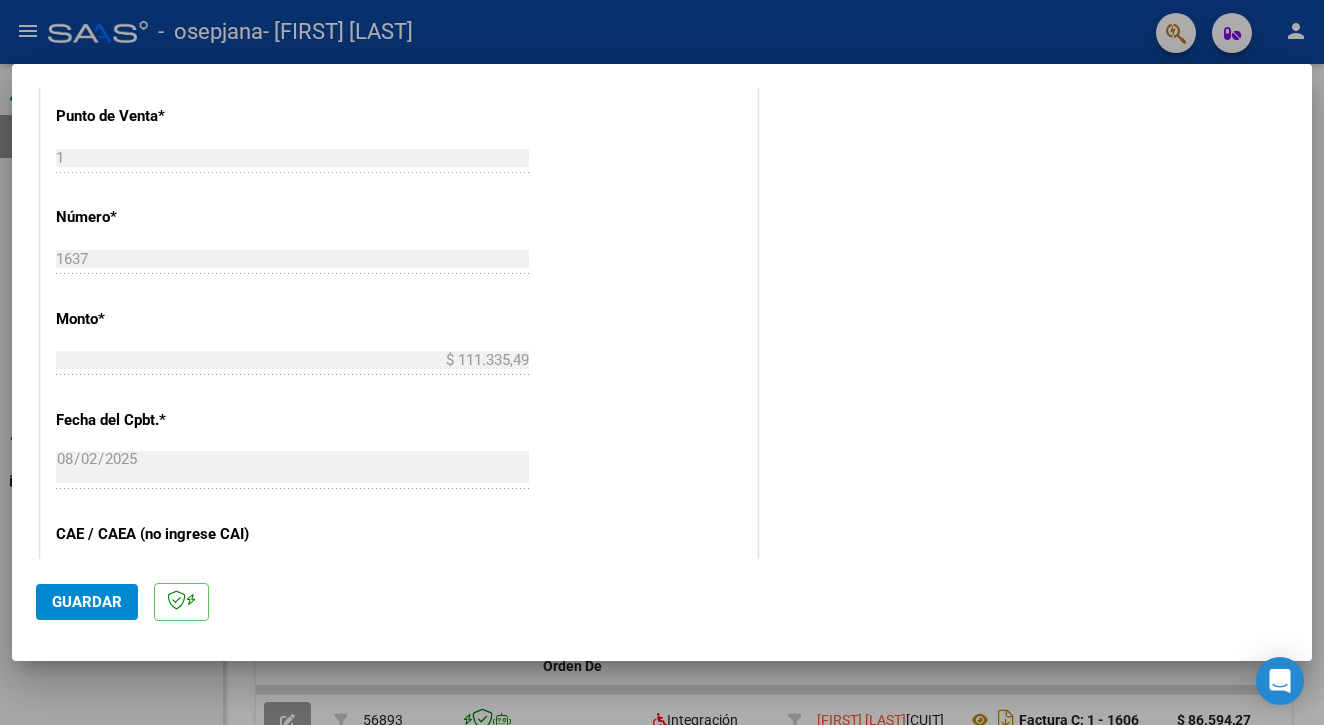 scroll, scrollTop: 873, scrollLeft: 0, axis: vertical 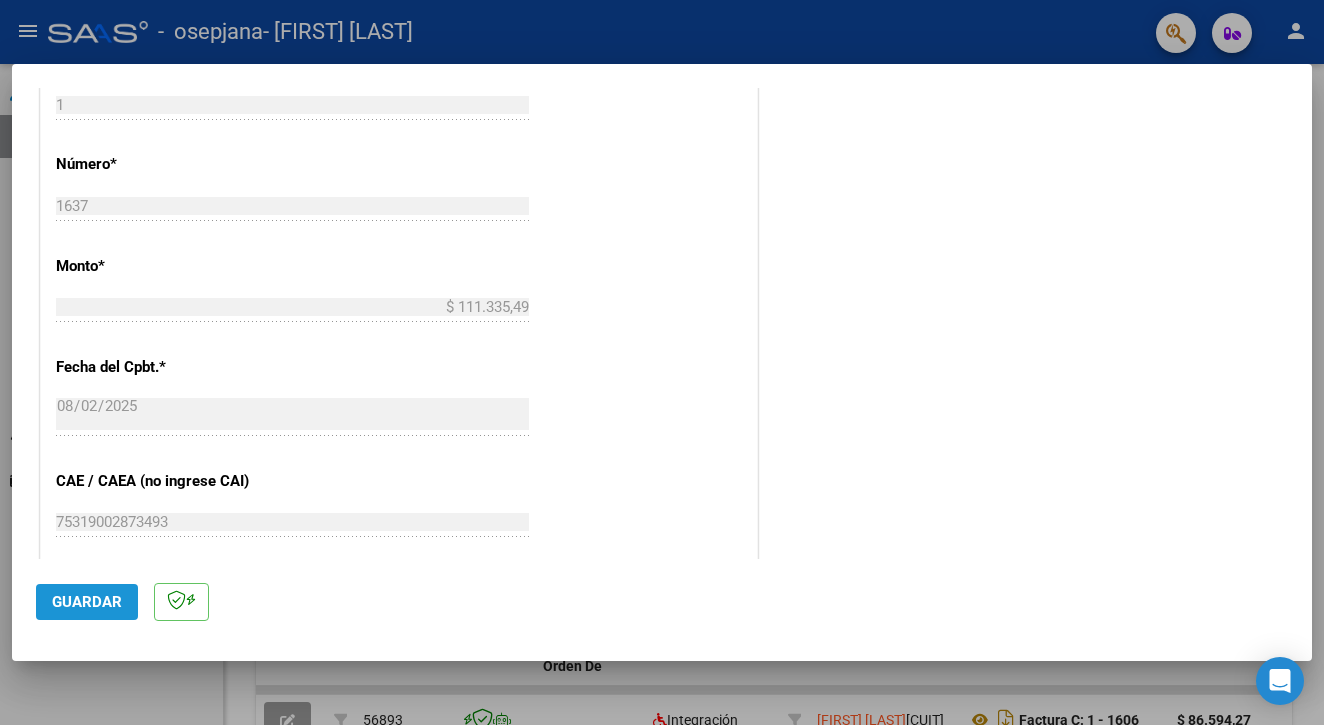click on "Guardar" 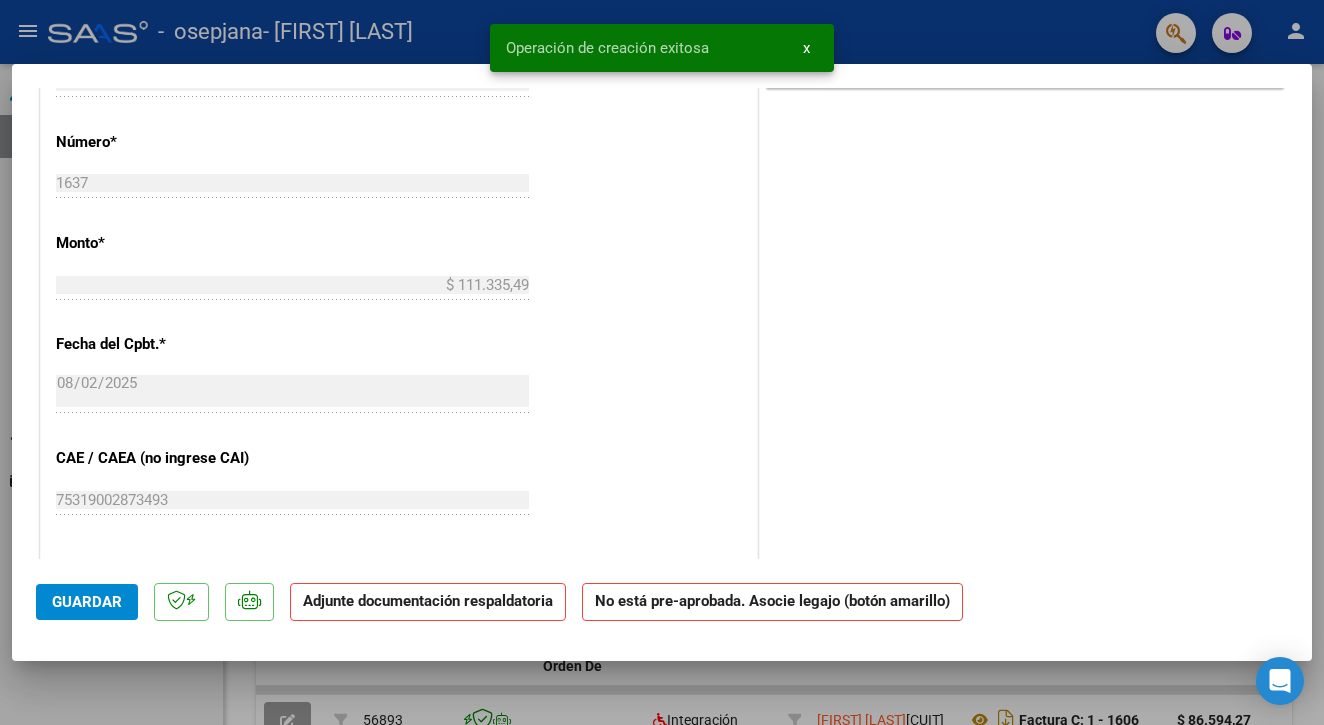 scroll, scrollTop: 0, scrollLeft: 0, axis: both 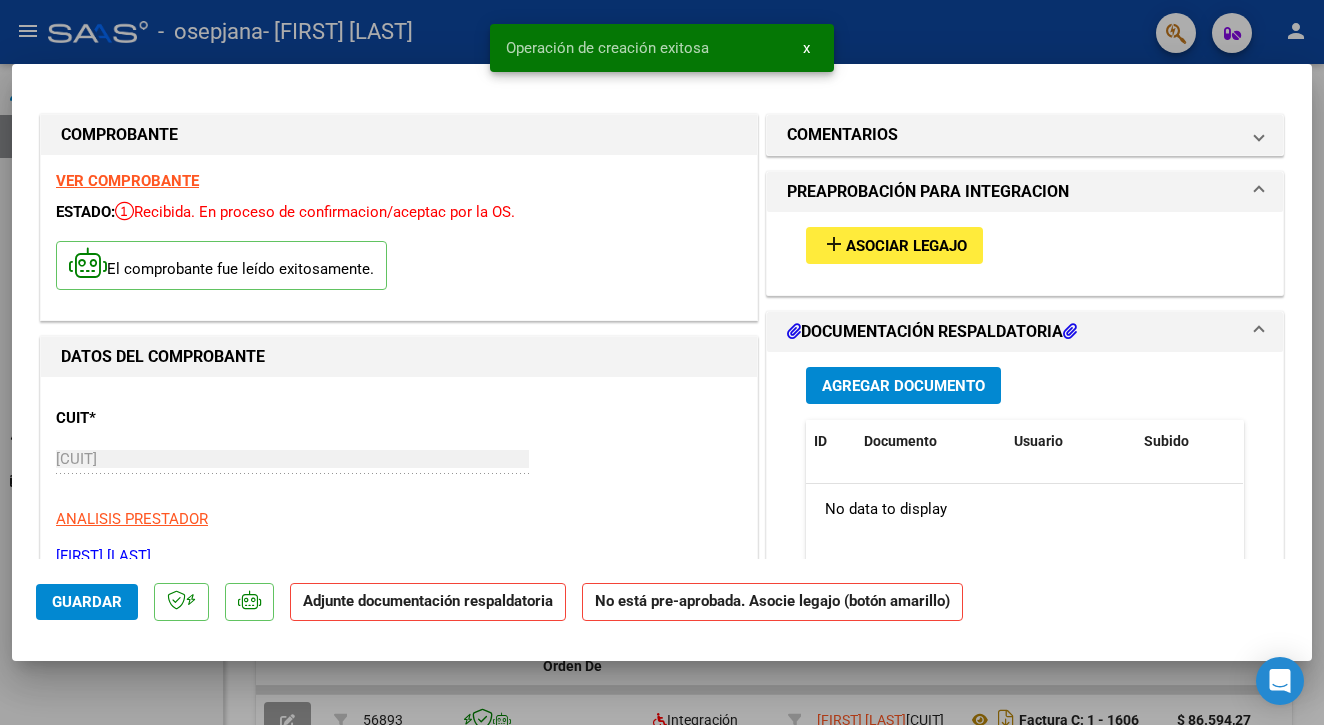 click on "add Asociar Legajo" at bounding box center (894, 245) 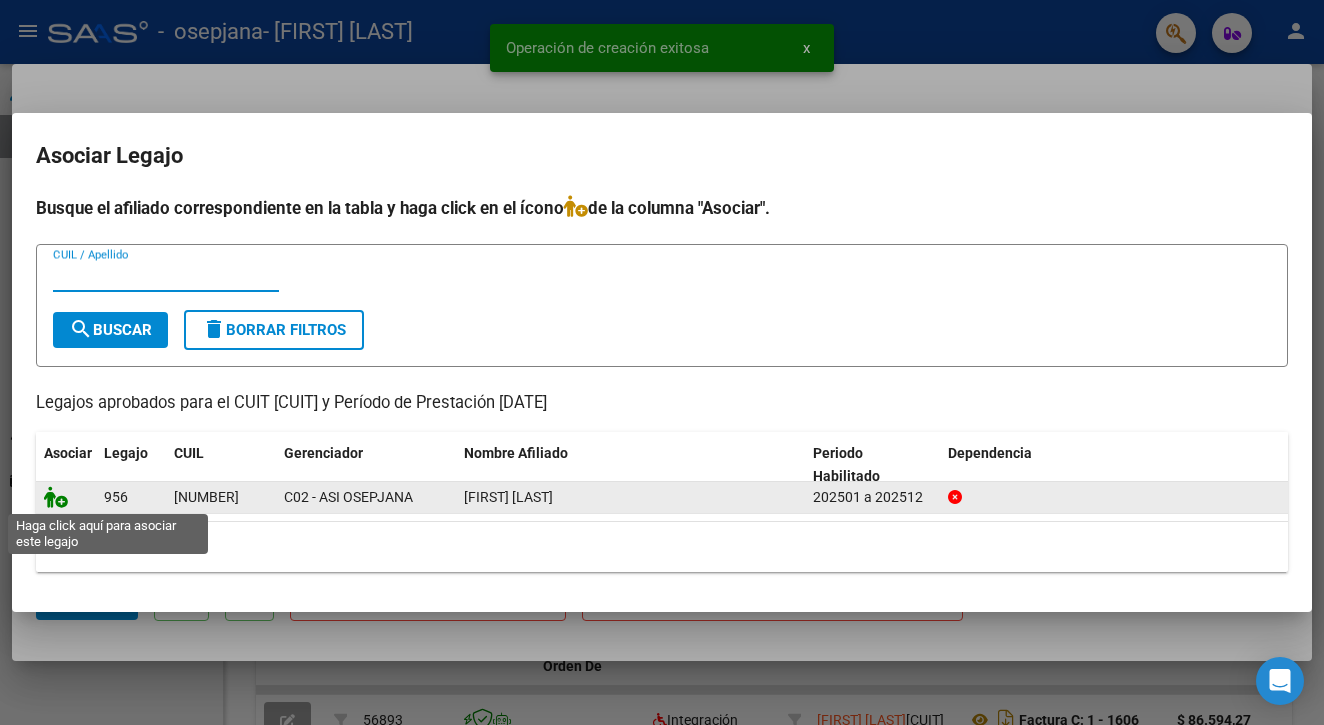 click 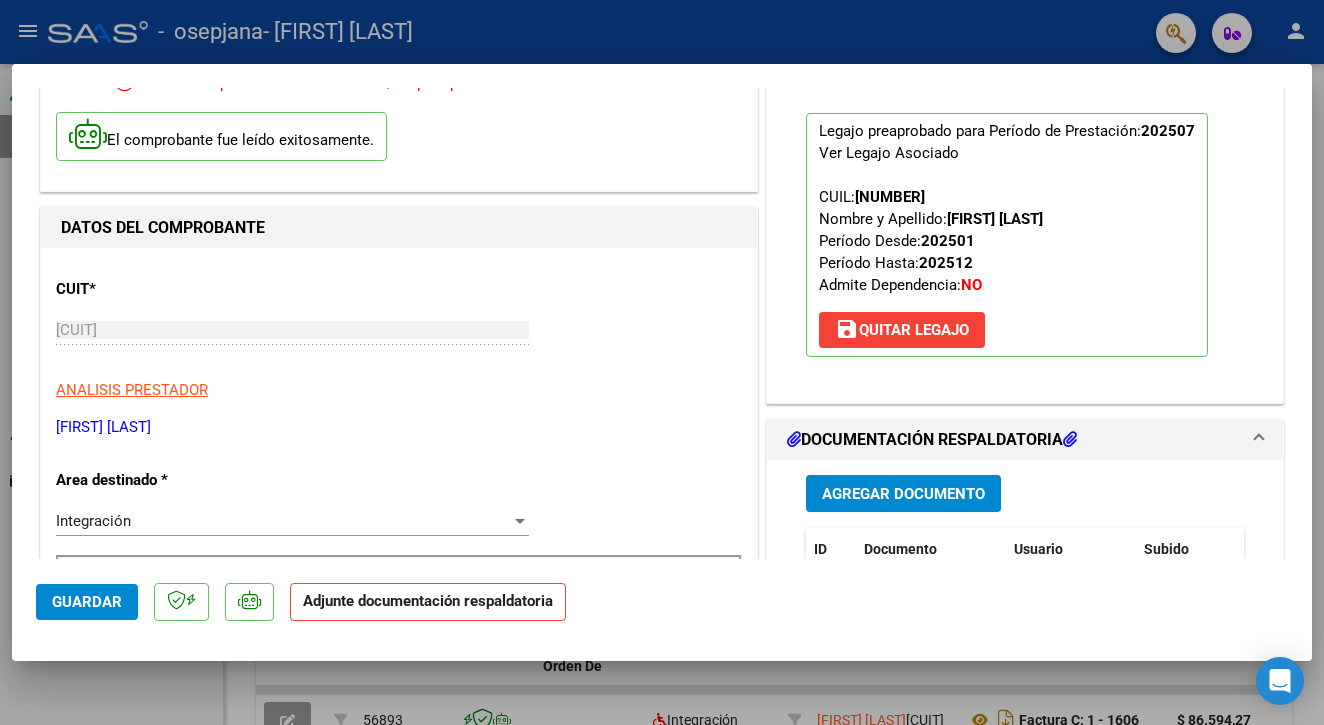 scroll, scrollTop: 168, scrollLeft: 0, axis: vertical 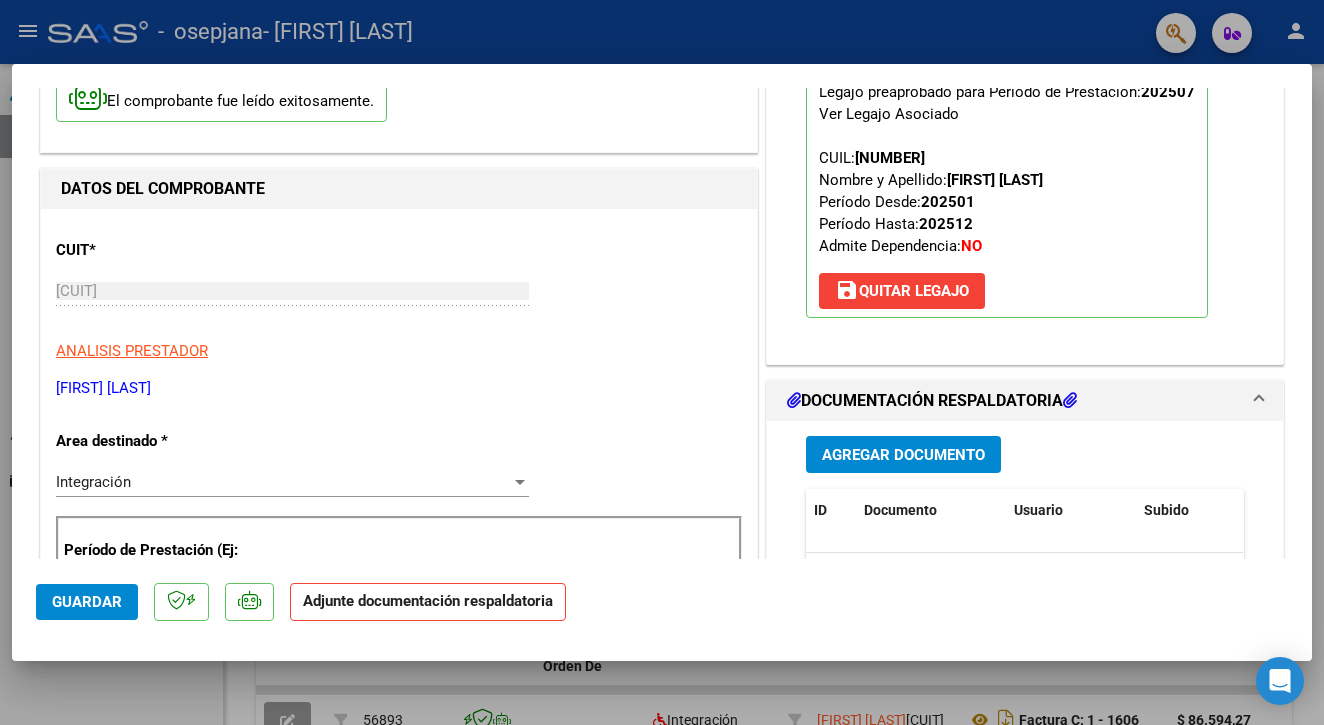 click on "Agregar Documento" at bounding box center (903, 455) 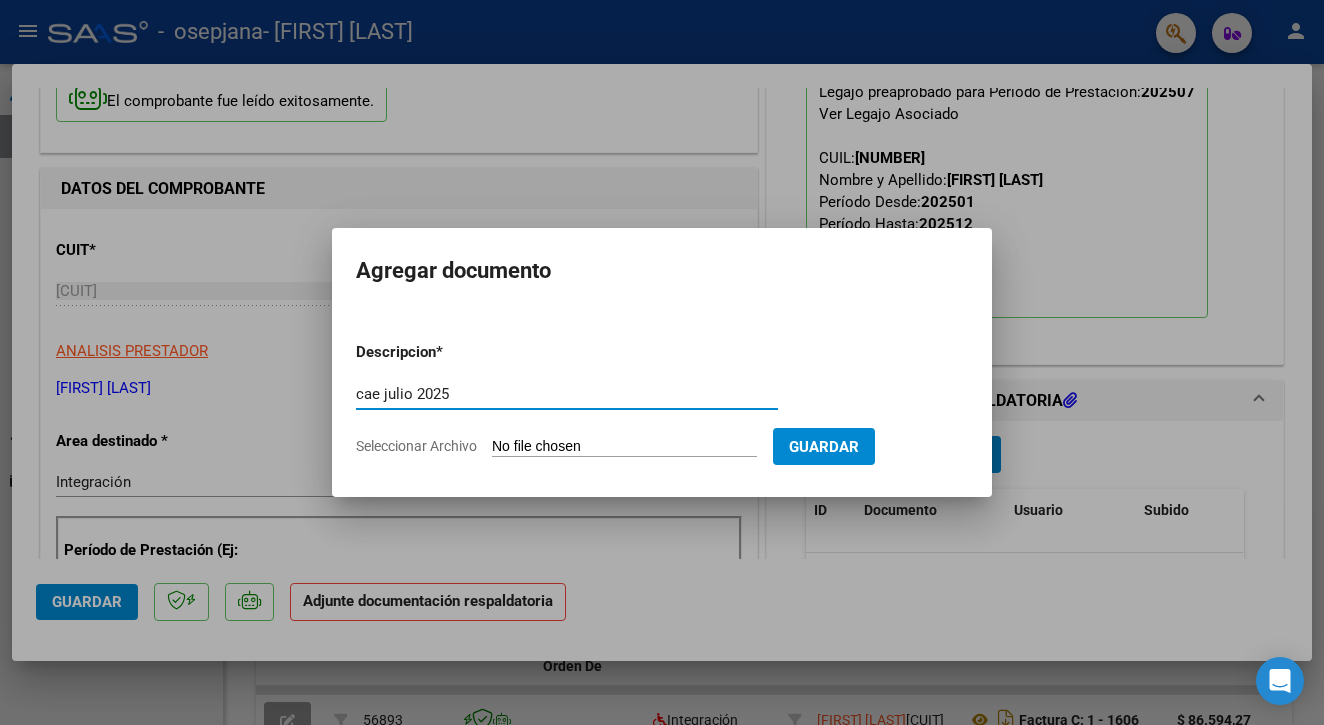 type on "cae julio 2025" 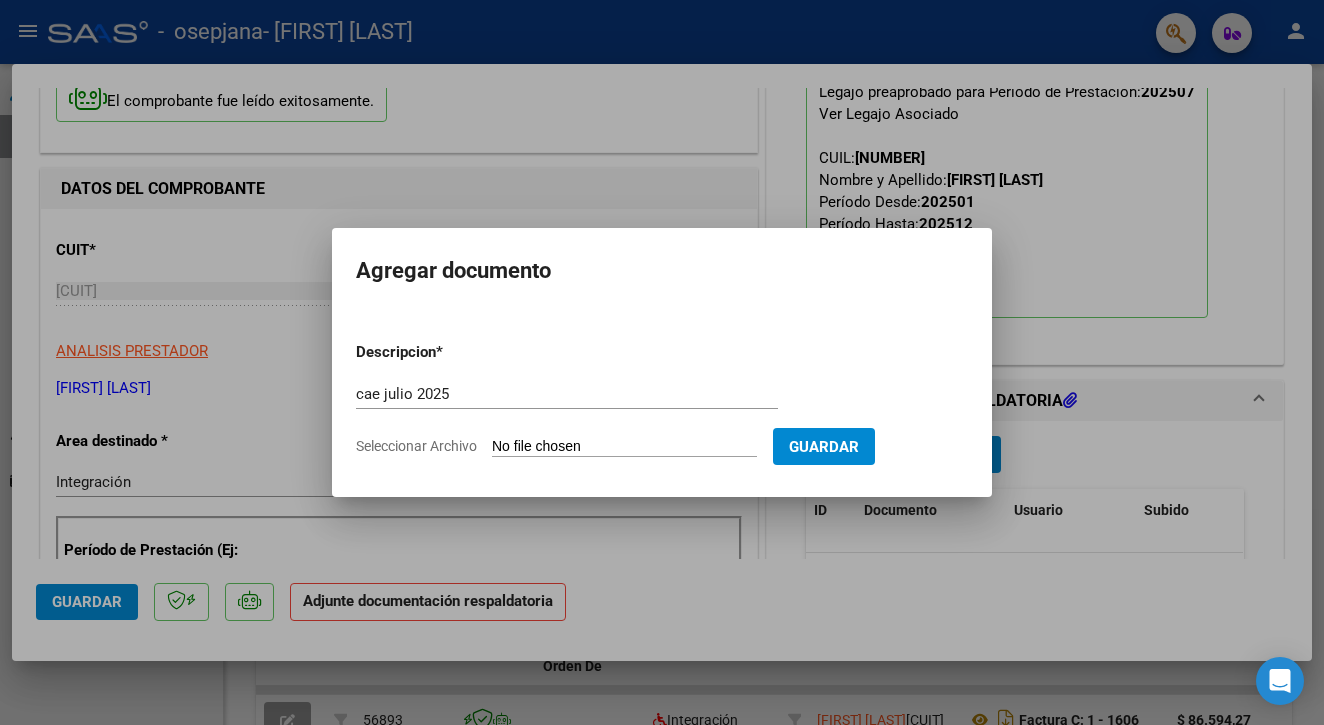 type on "C:\fakepath\CAE FC 1637 MANTIÑAN.pdf" 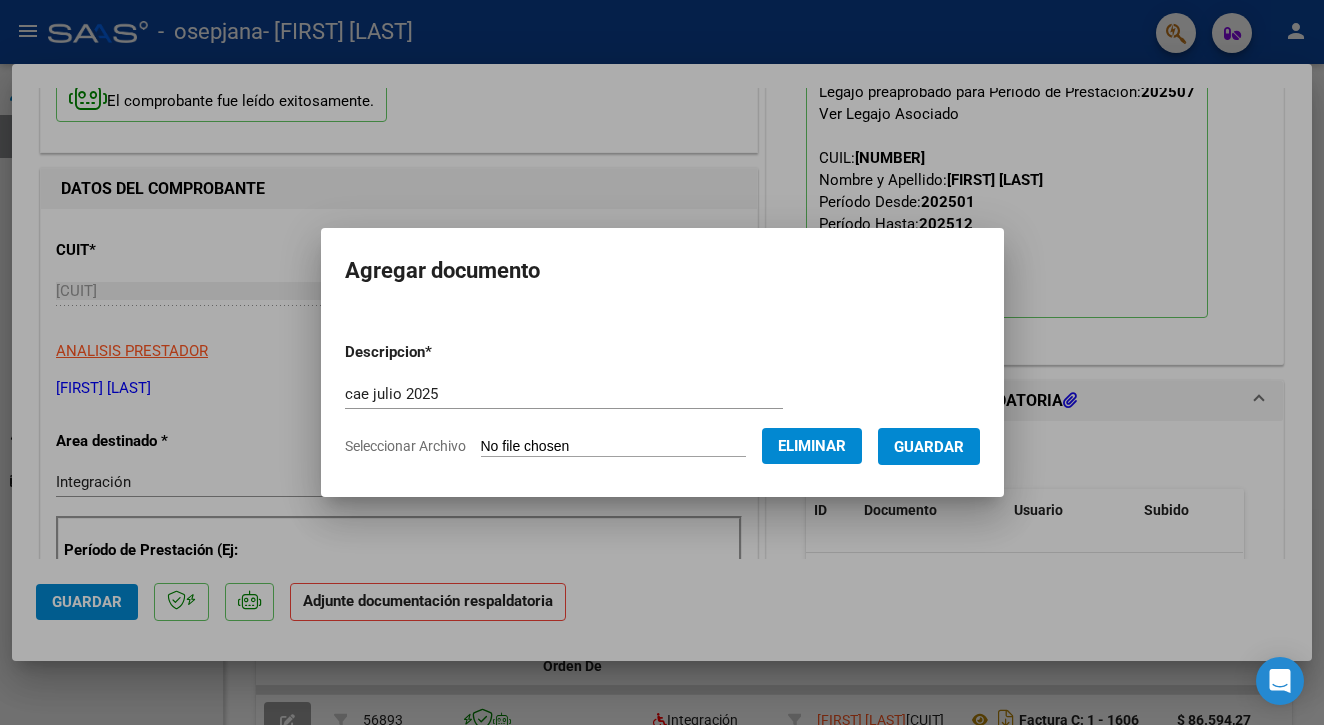 click on "Guardar" at bounding box center [929, 446] 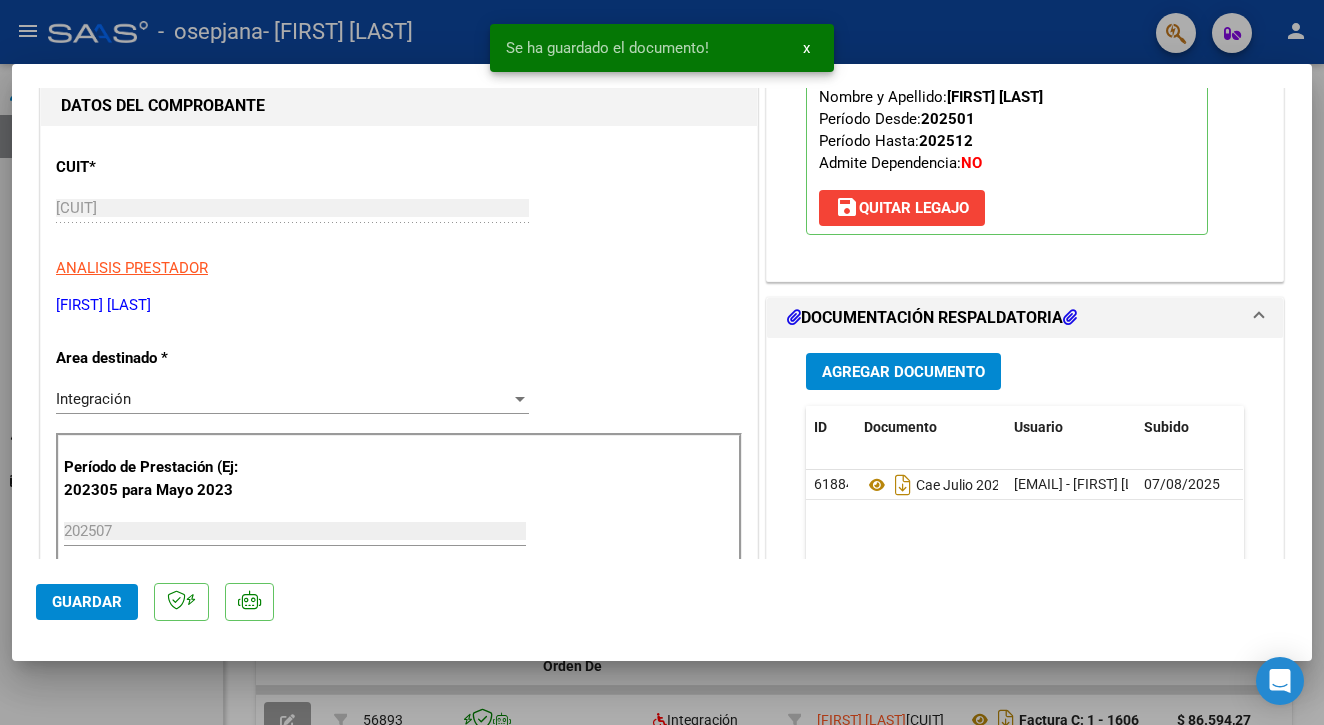 scroll, scrollTop: 255, scrollLeft: 0, axis: vertical 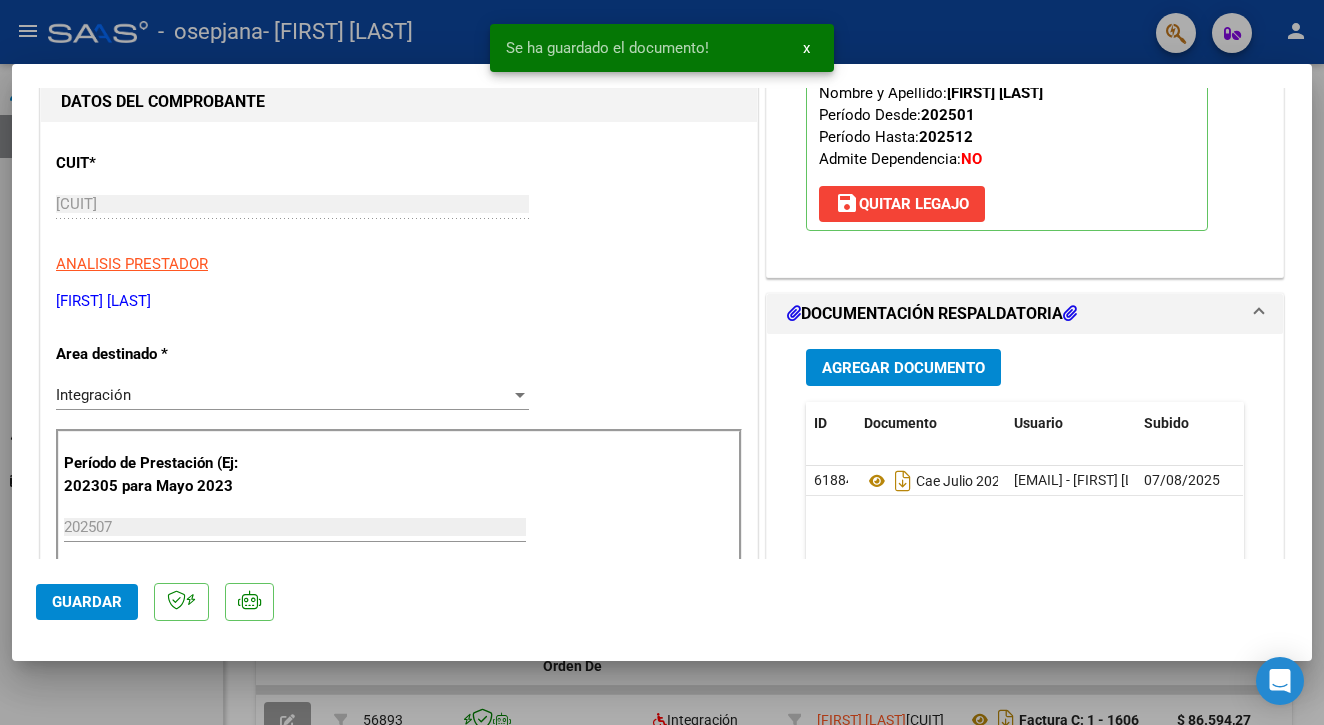 click on "Agregar Documento" at bounding box center (903, 368) 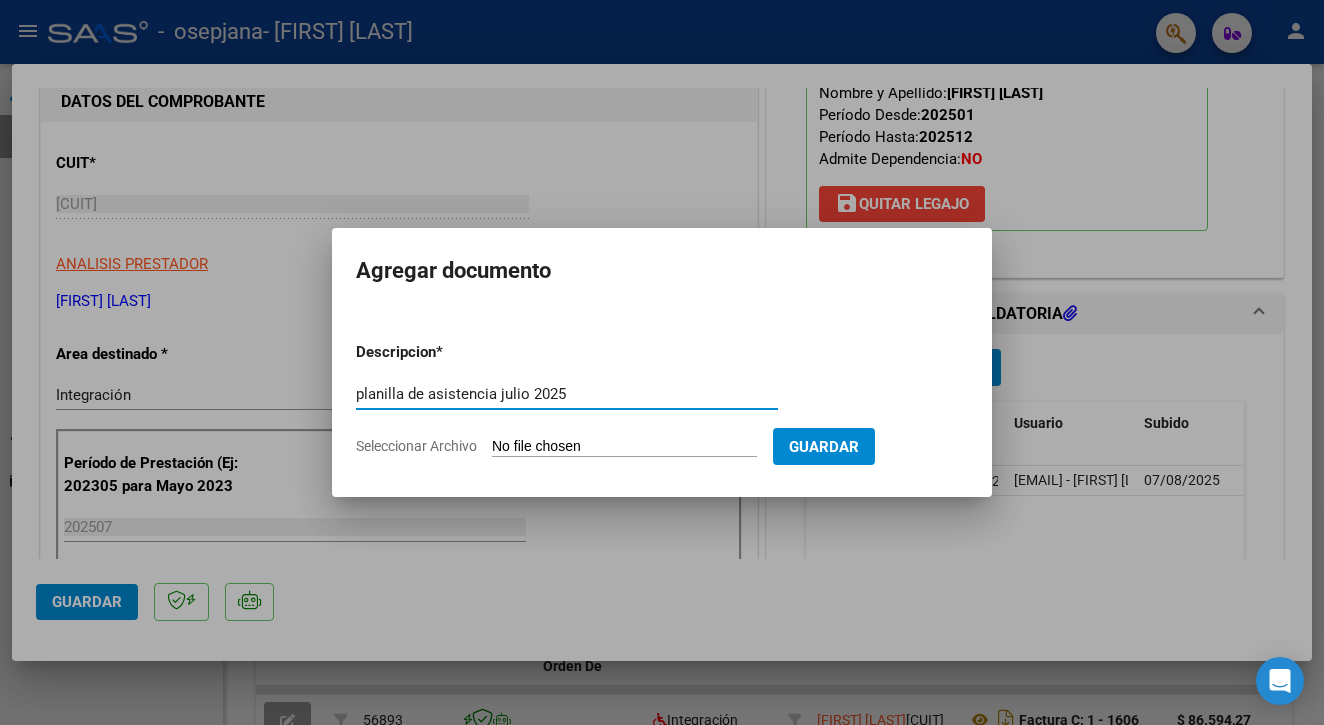 type on "planilla de asistencia julio 2025" 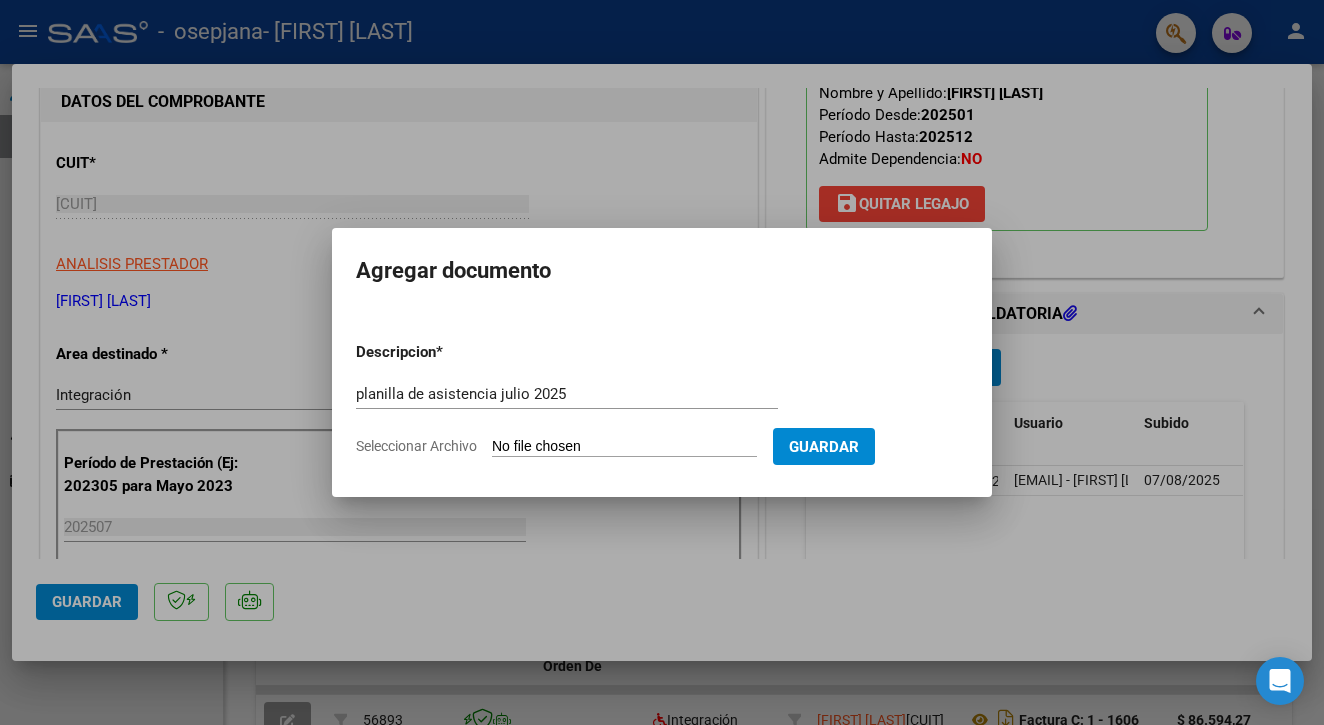 click on "Seleccionar Archivo" at bounding box center (624, 447) 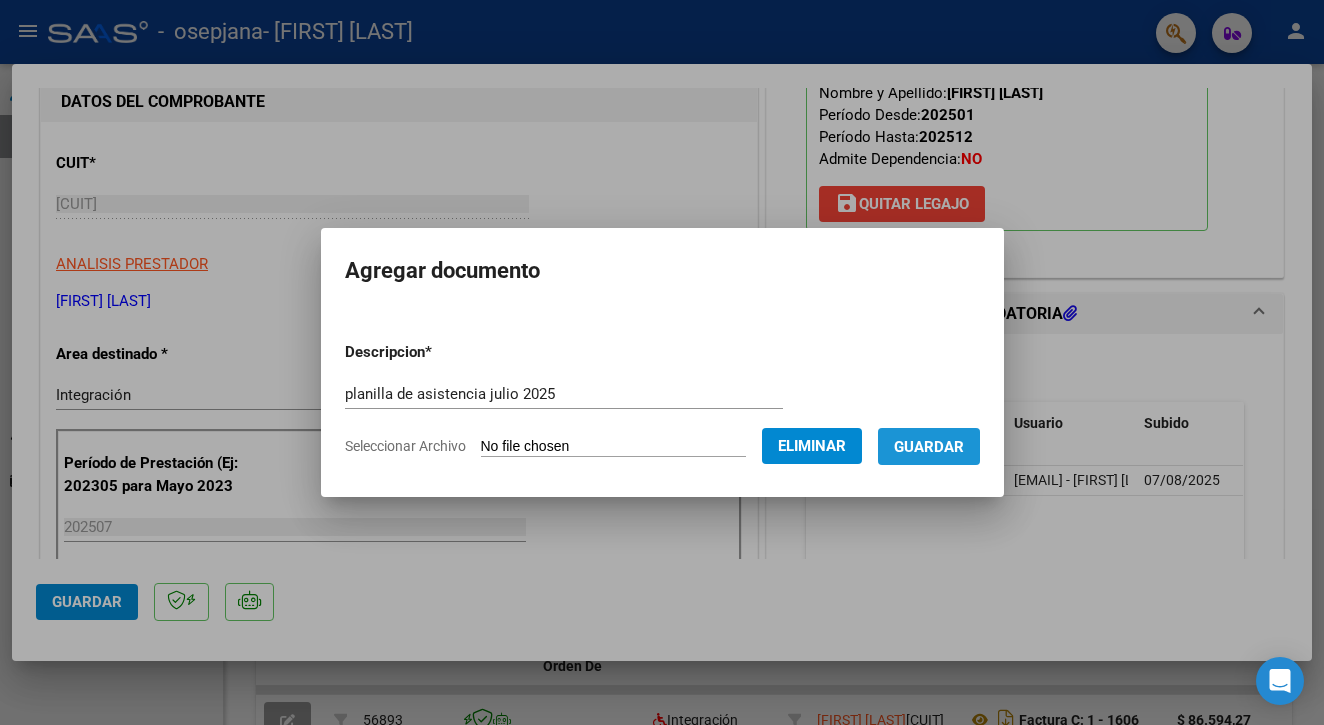 click on "Guardar" at bounding box center (929, 447) 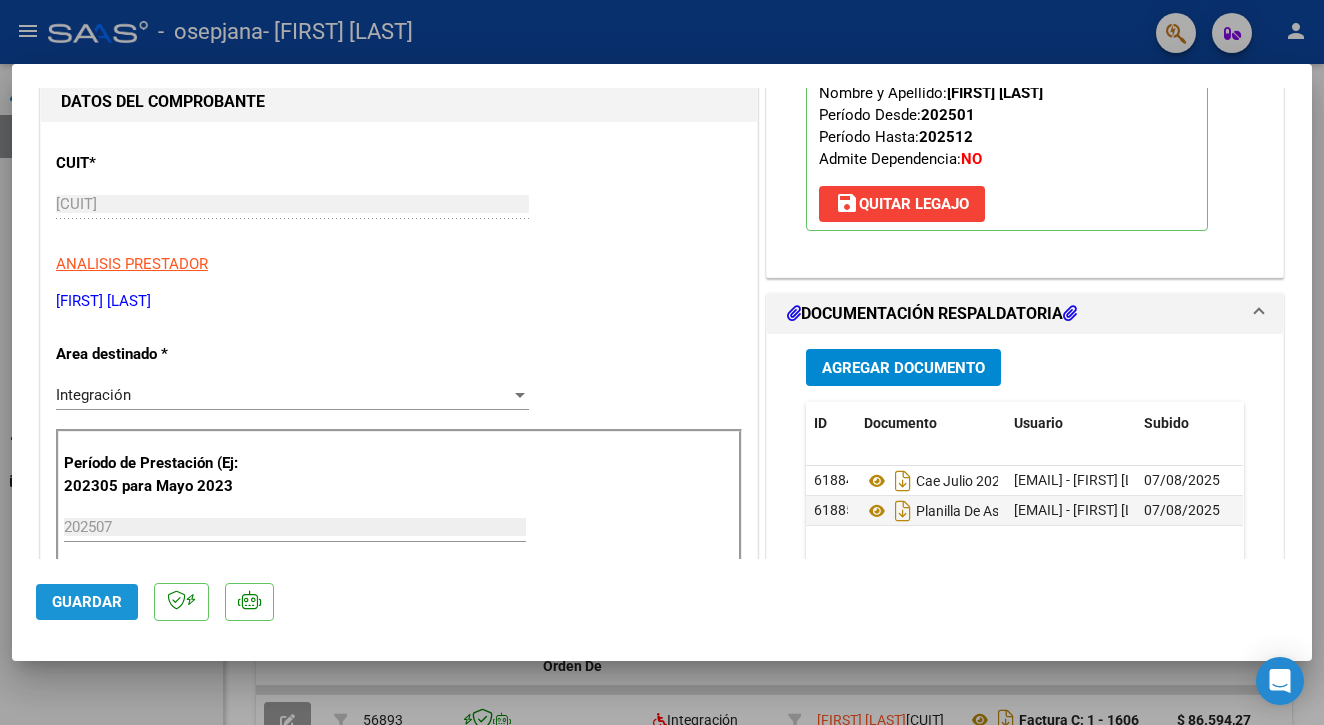 click on "Guardar" 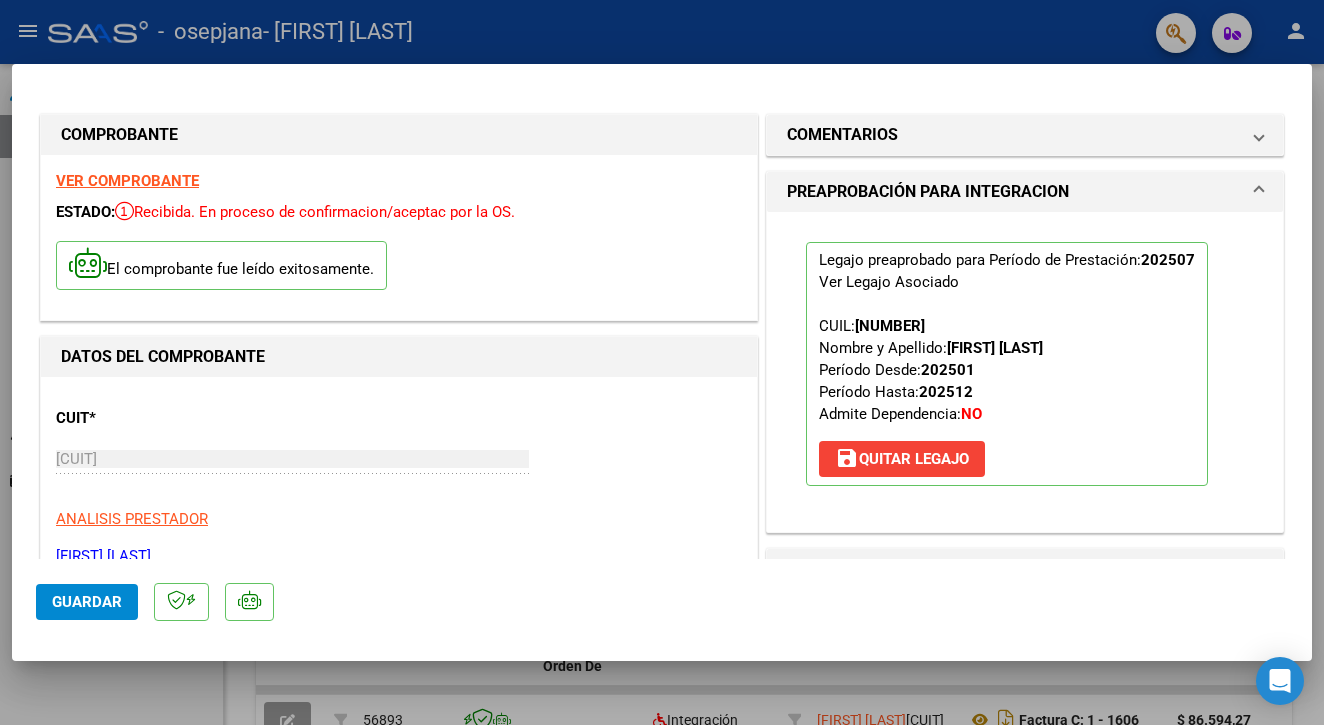 scroll, scrollTop: 0, scrollLeft: 0, axis: both 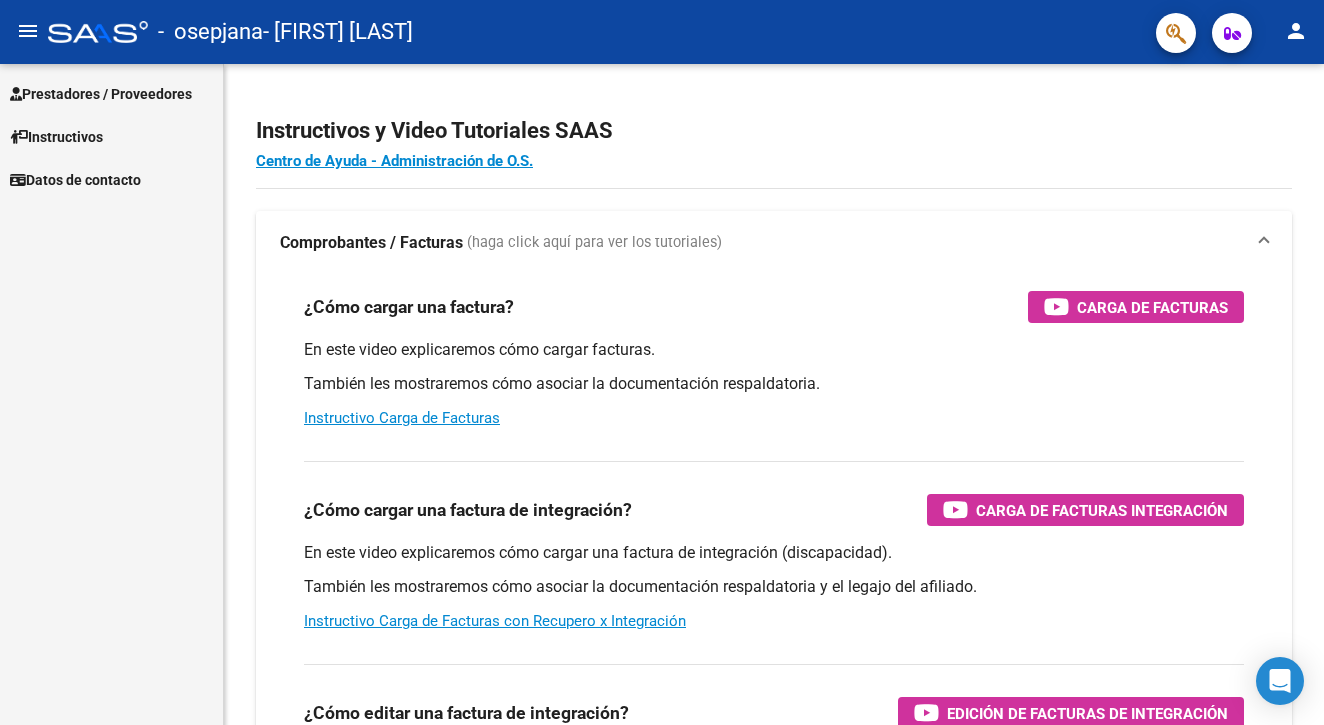 click on "Prestadores / Proveedores" at bounding box center [101, 94] 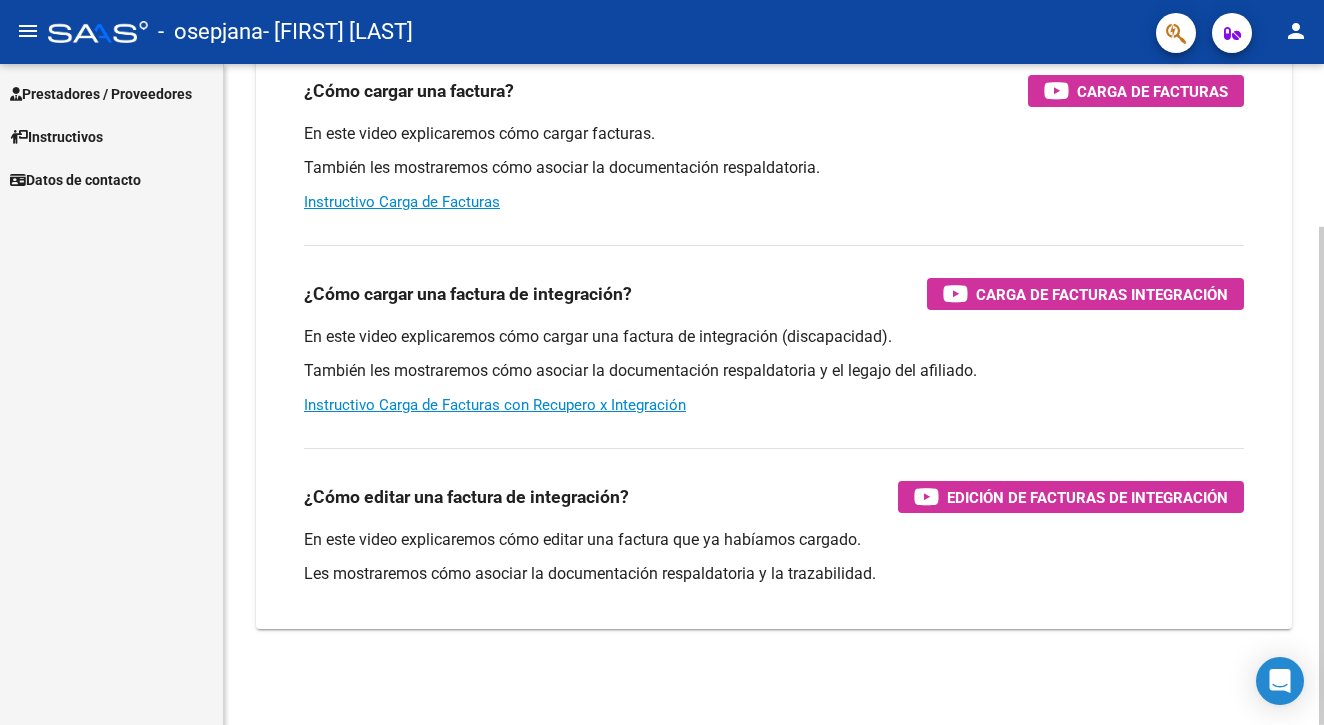 scroll, scrollTop: 216, scrollLeft: 0, axis: vertical 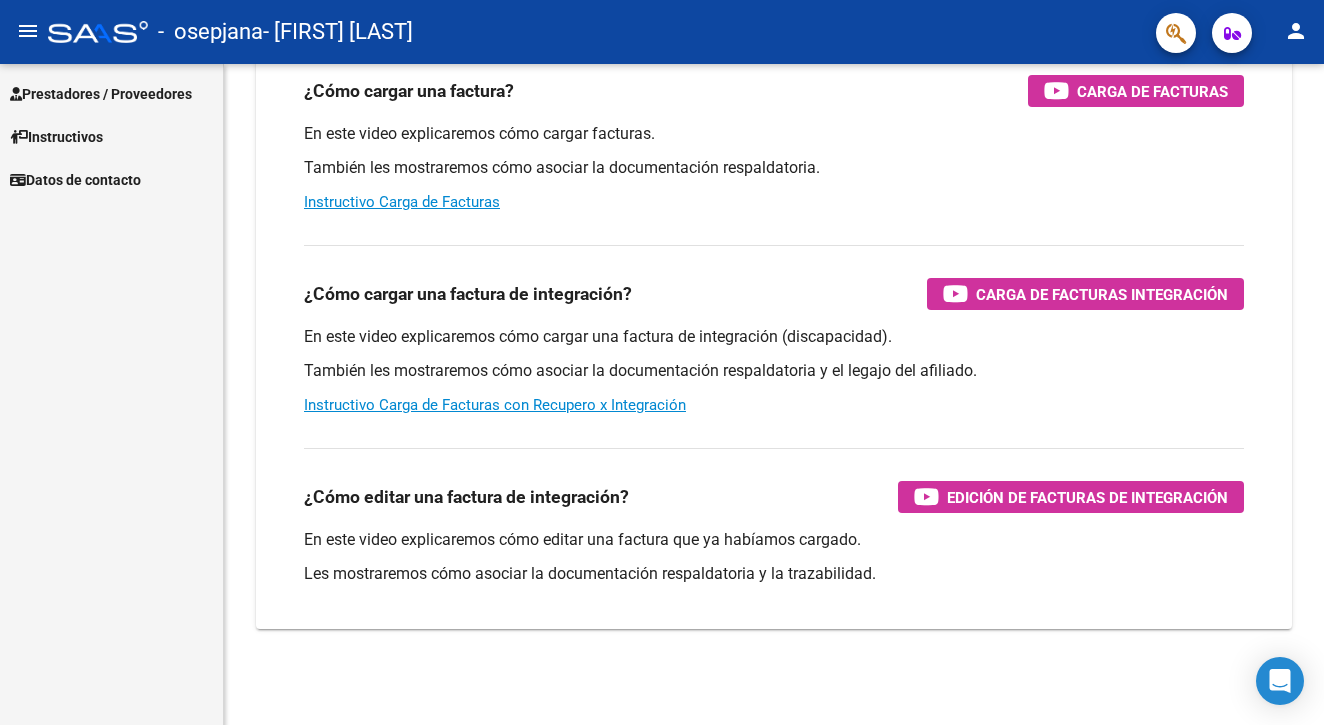 click on "Prestadores / Proveedores" at bounding box center [101, 94] 